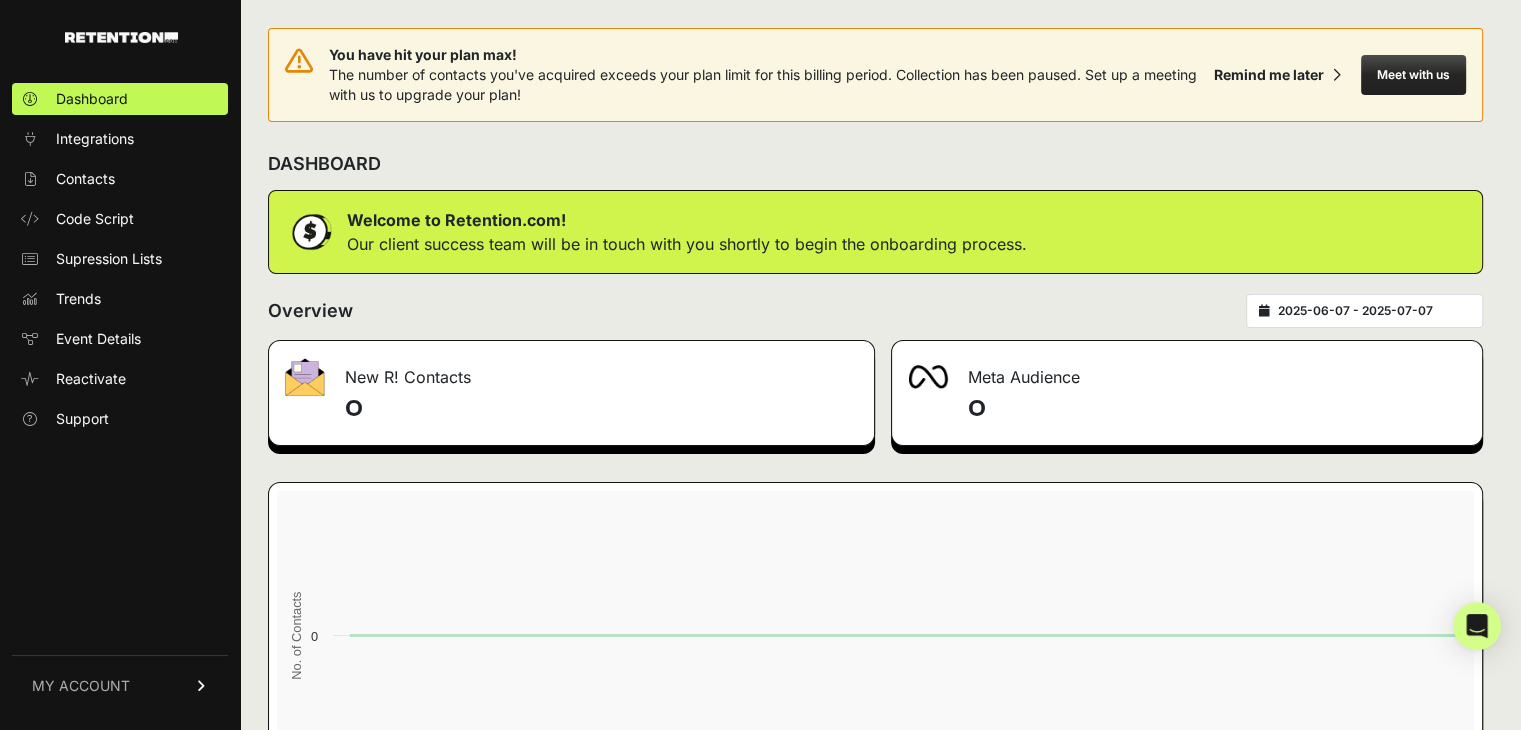 scroll, scrollTop: 196, scrollLeft: 0, axis: vertical 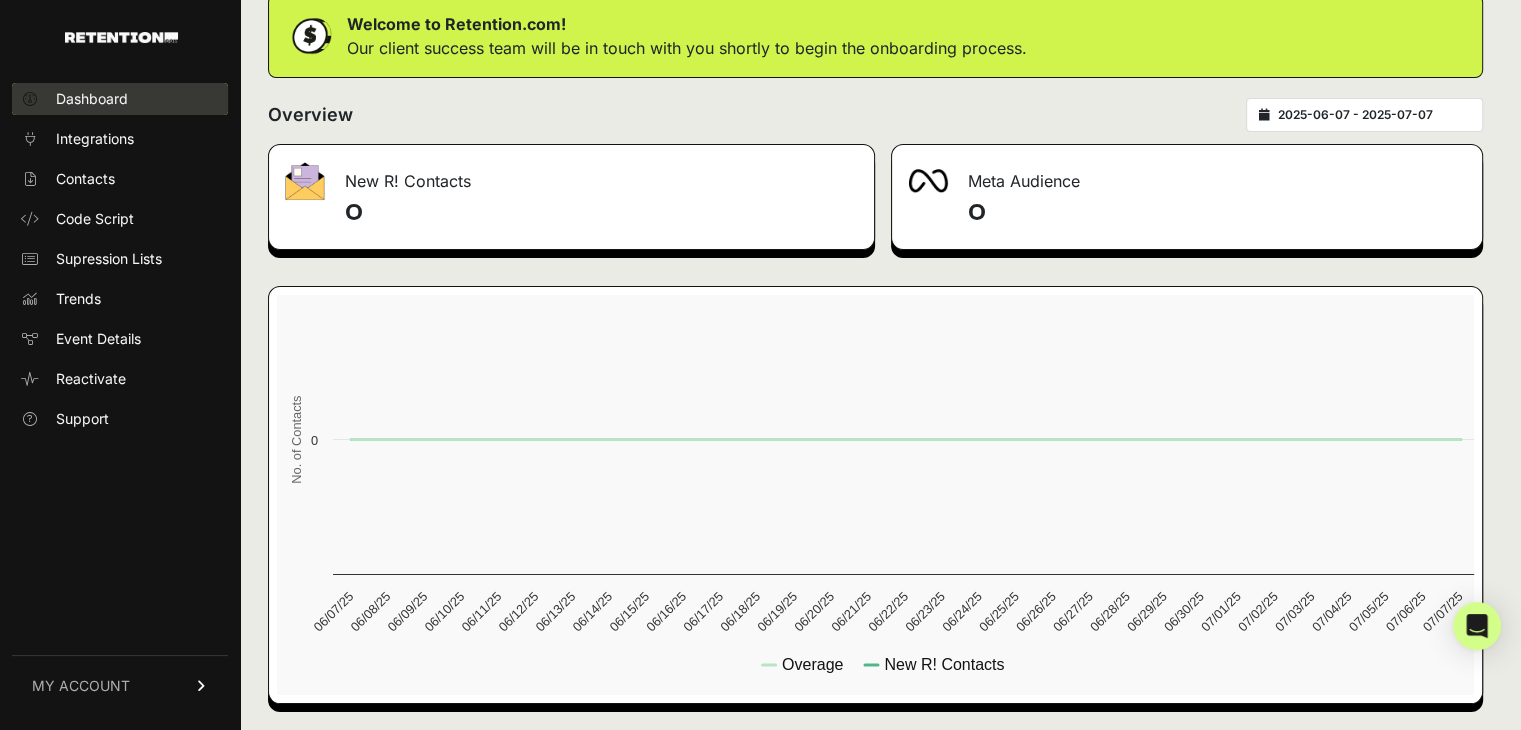 click on "Dashboard" at bounding box center [92, 99] 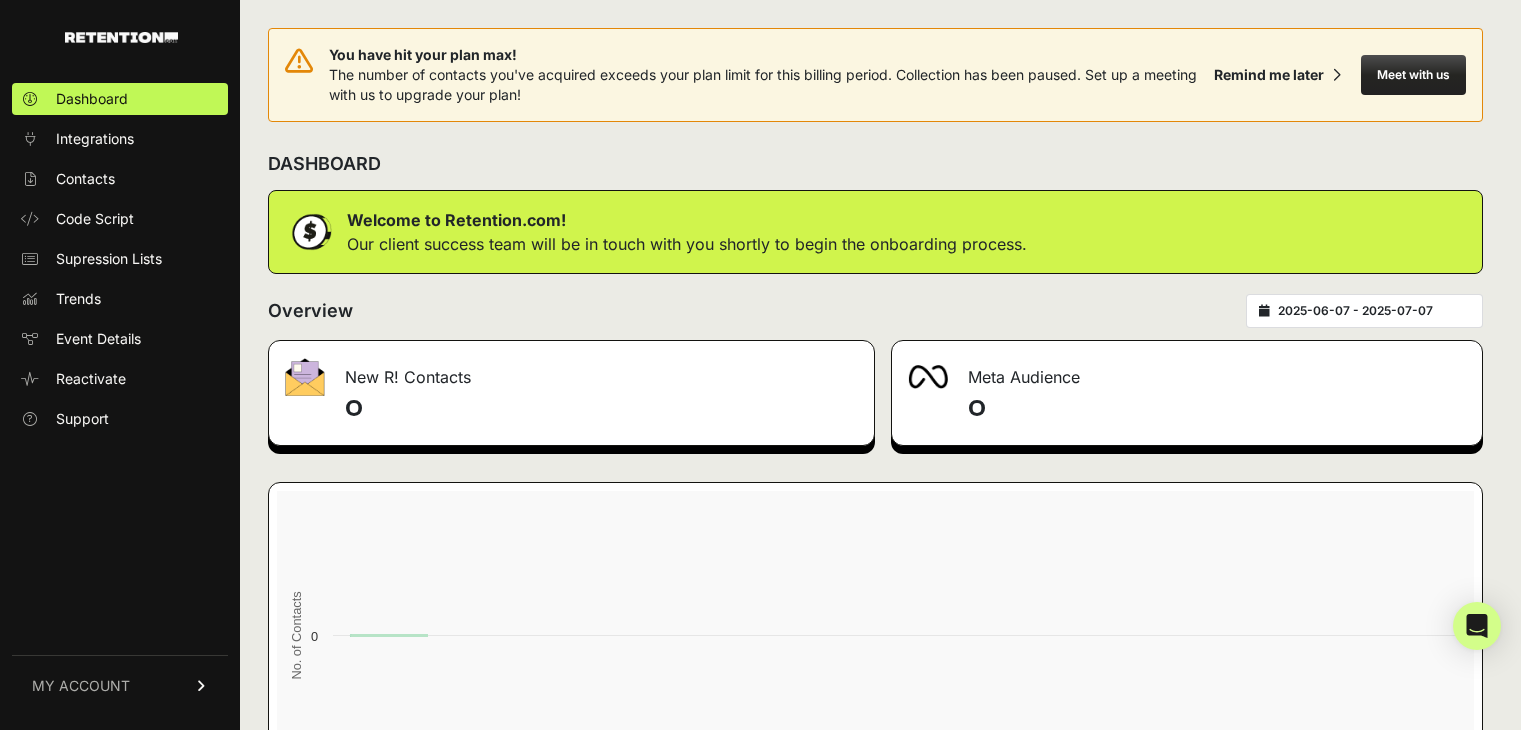 scroll, scrollTop: 0, scrollLeft: 0, axis: both 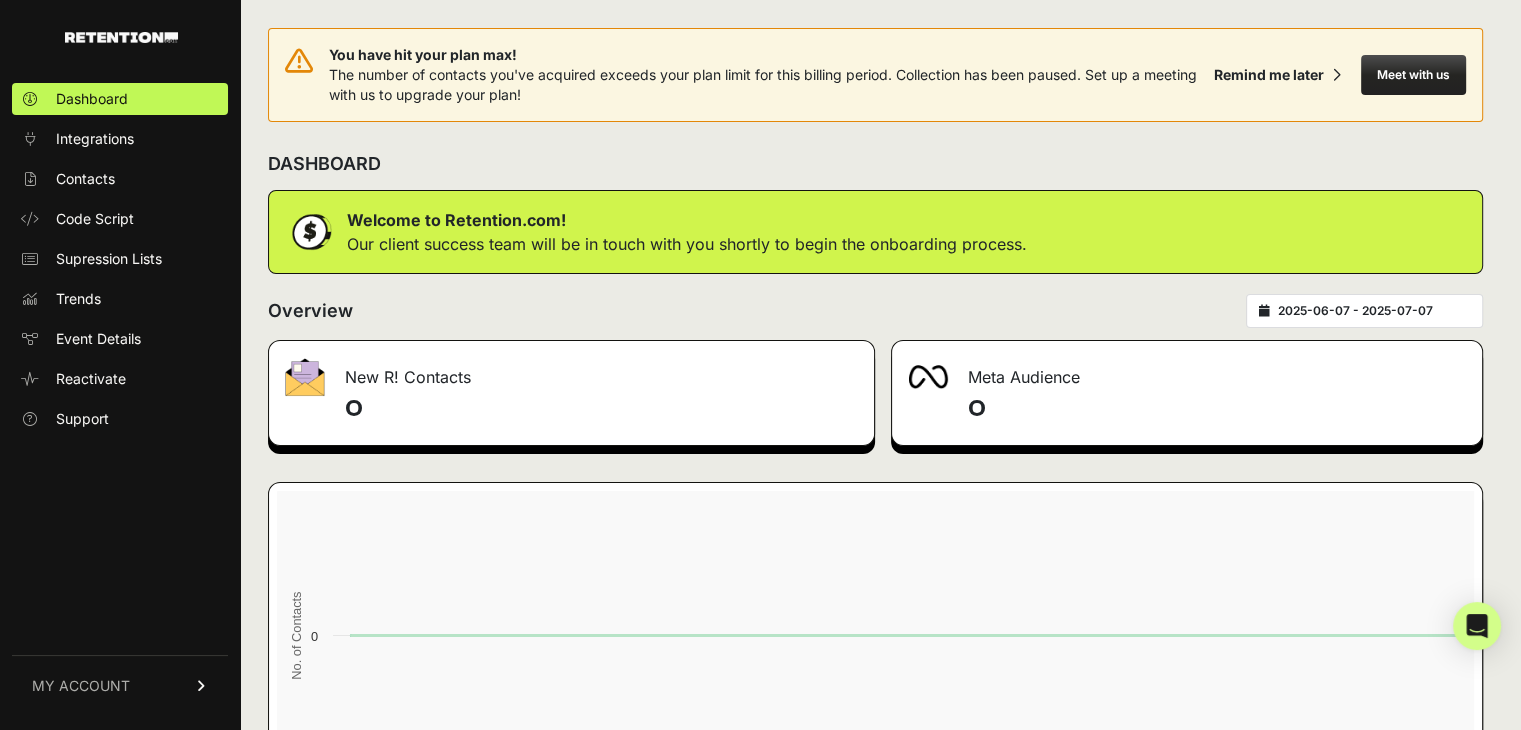 click on "MY ACCOUNT" at bounding box center [81, 686] 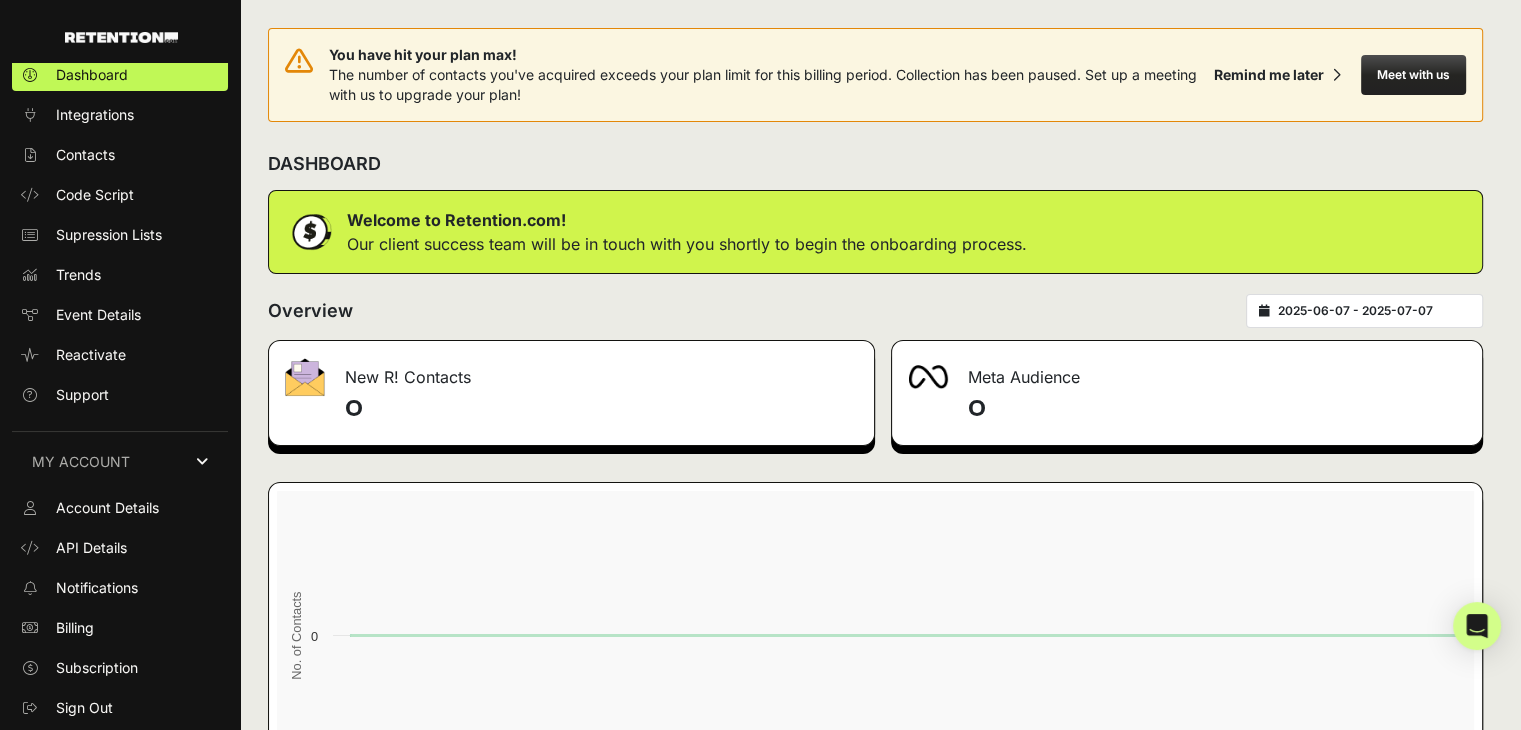 scroll, scrollTop: 20, scrollLeft: 0, axis: vertical 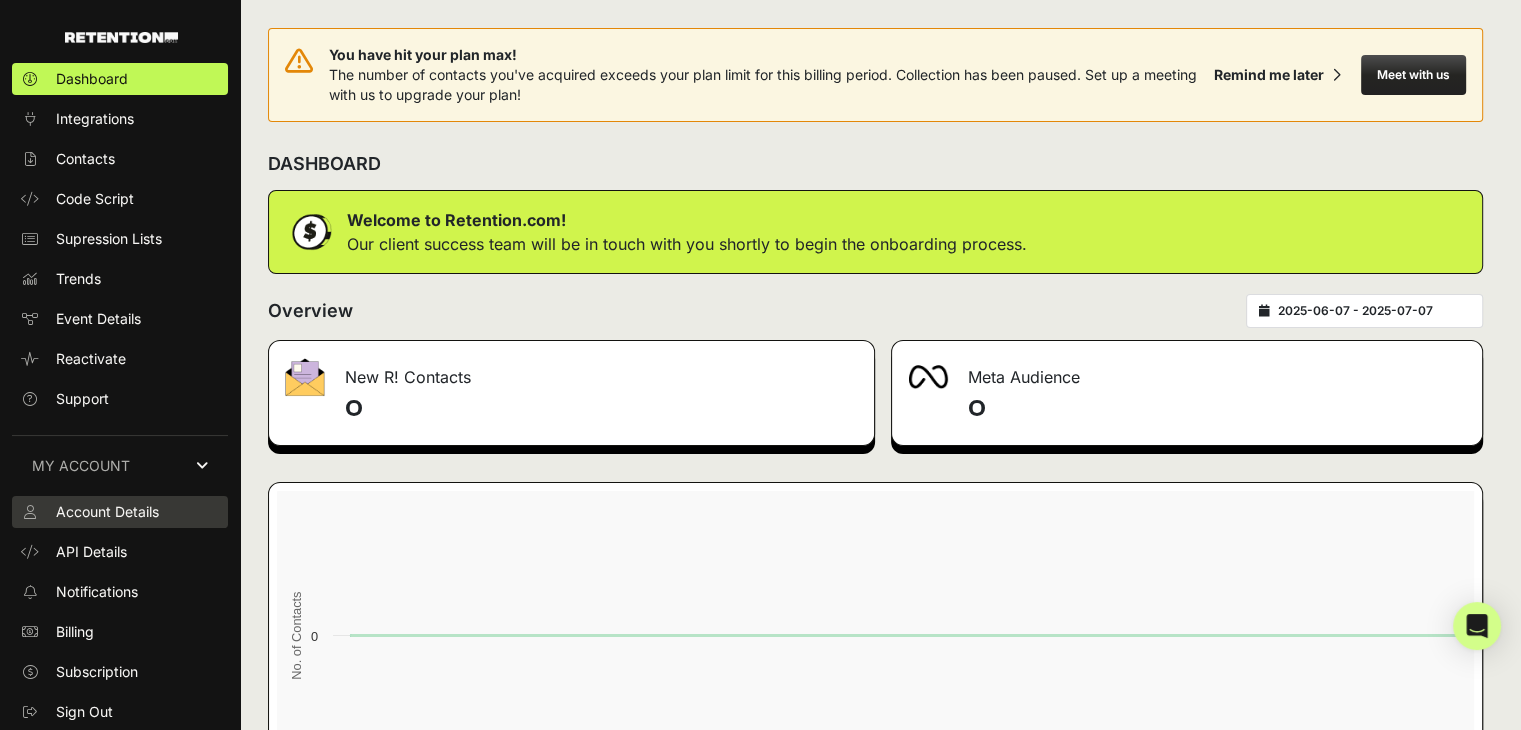 click on "Account Details" at bounding box center [107, 512] 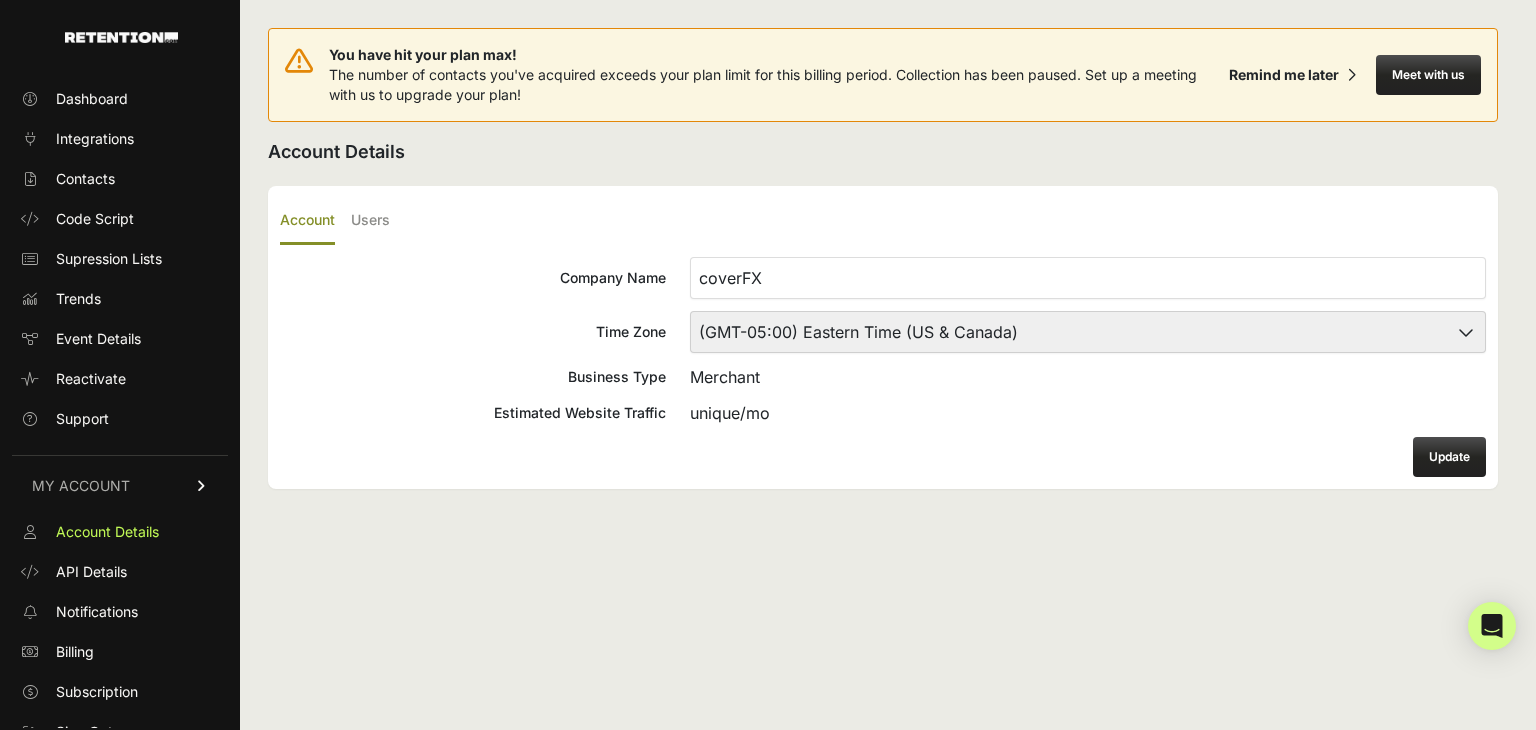 scroll, scrollTop: 0, scrollLeft: 0, axis: both 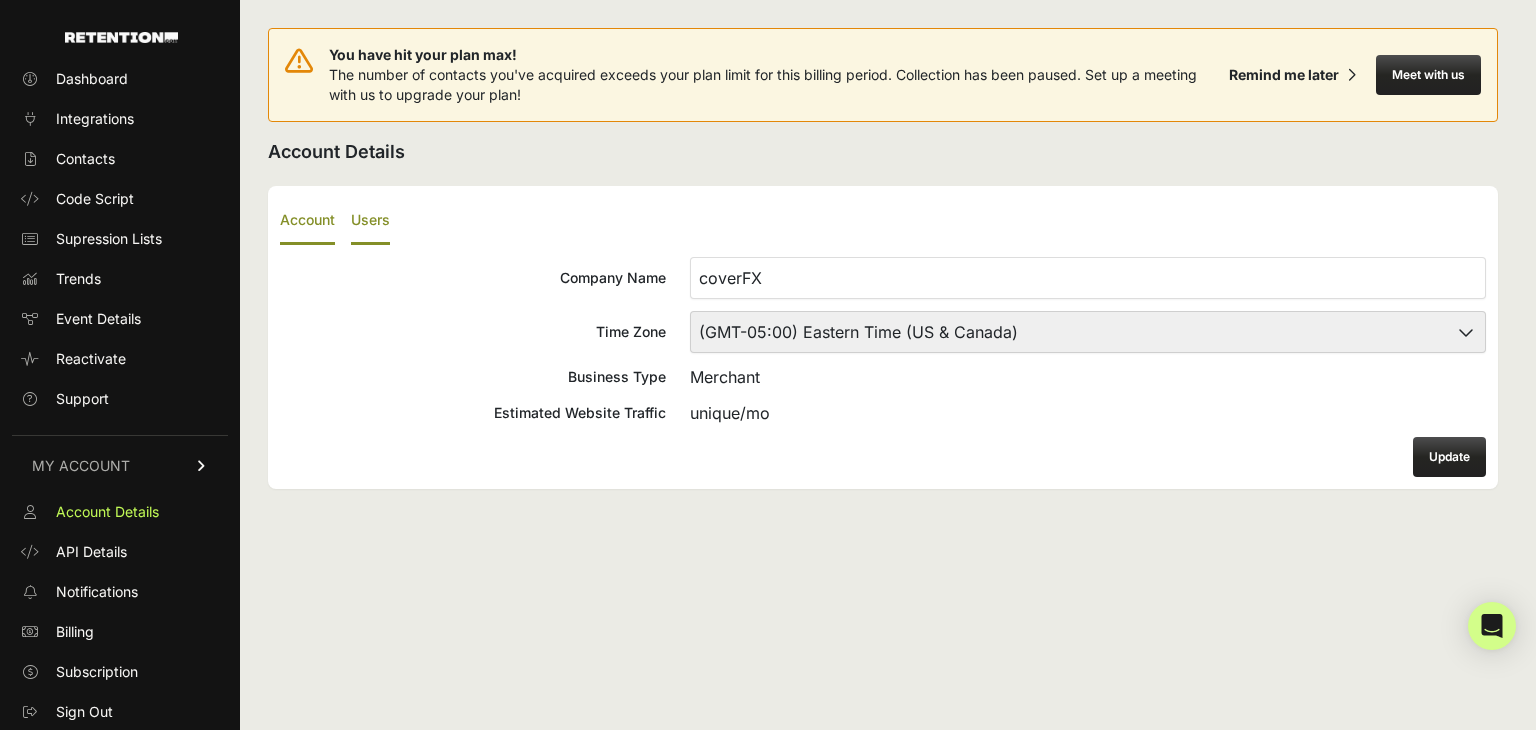 click on "Users" at bounding box center (370, 221) 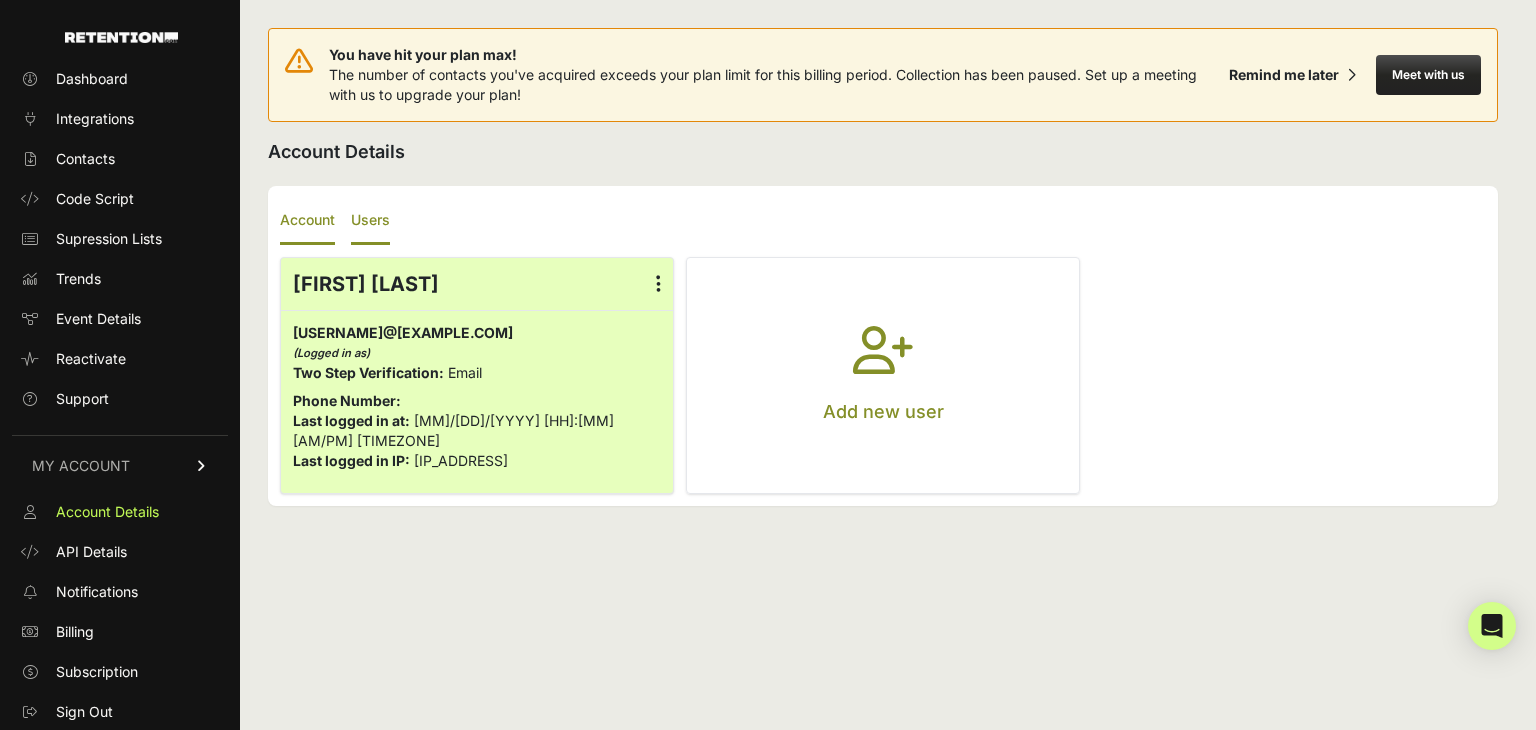 click on "Account" at bounding box center [307, 221] 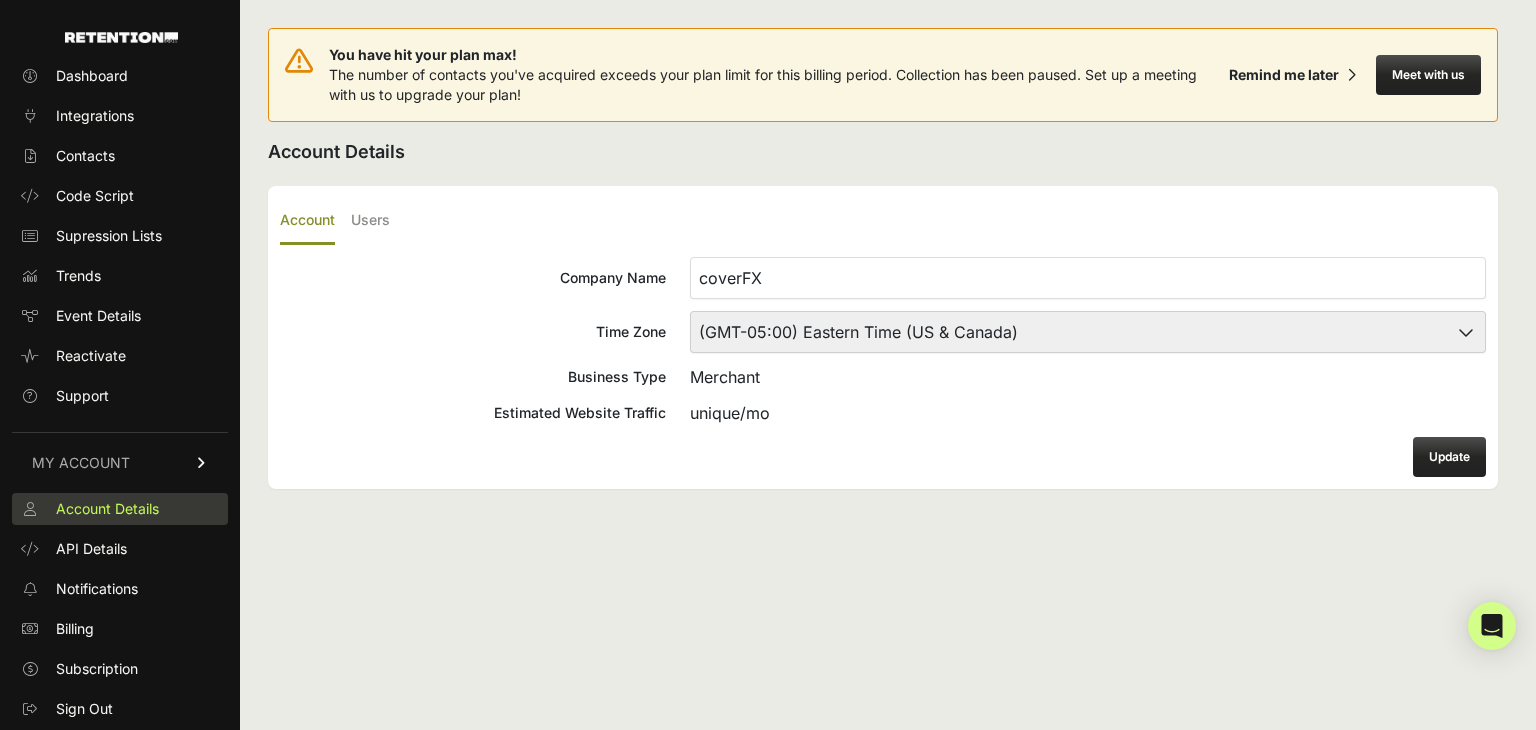 scroll, scrollTop: 20, scrollLeft: 0, axis: vertical 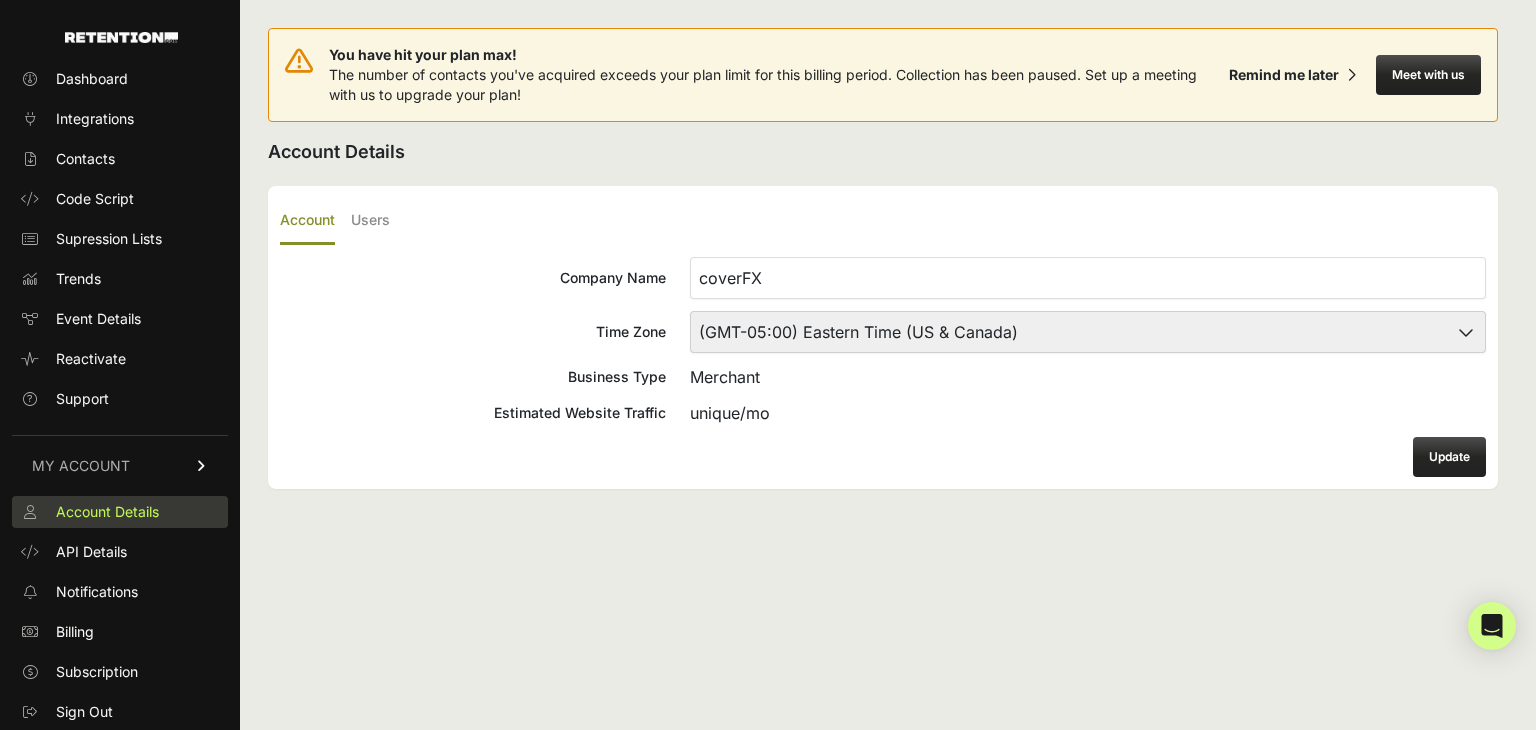 click on "Account Details" at bounding box center (107, 512) 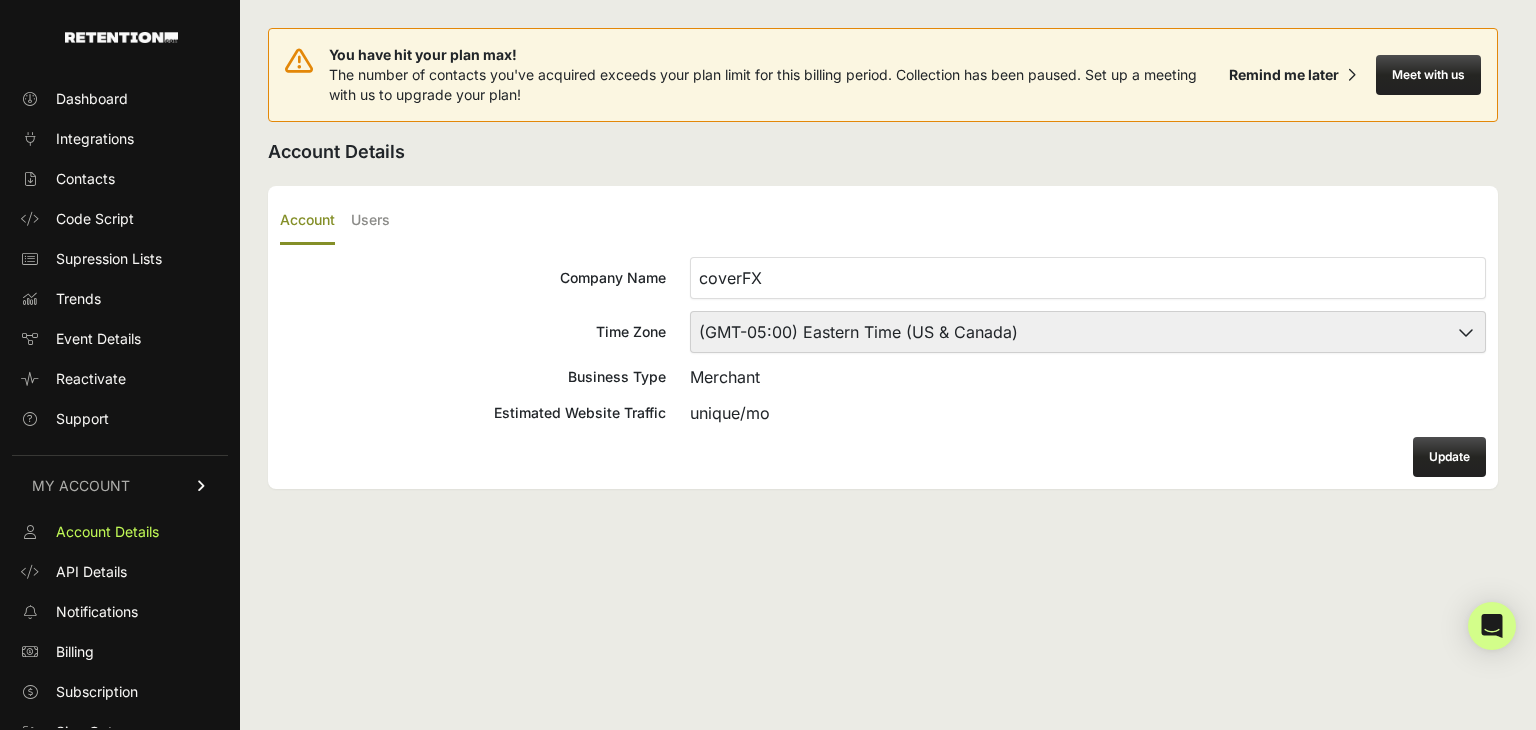 scroll, scrollTop: 0, scrollLeft: 0, axis: both 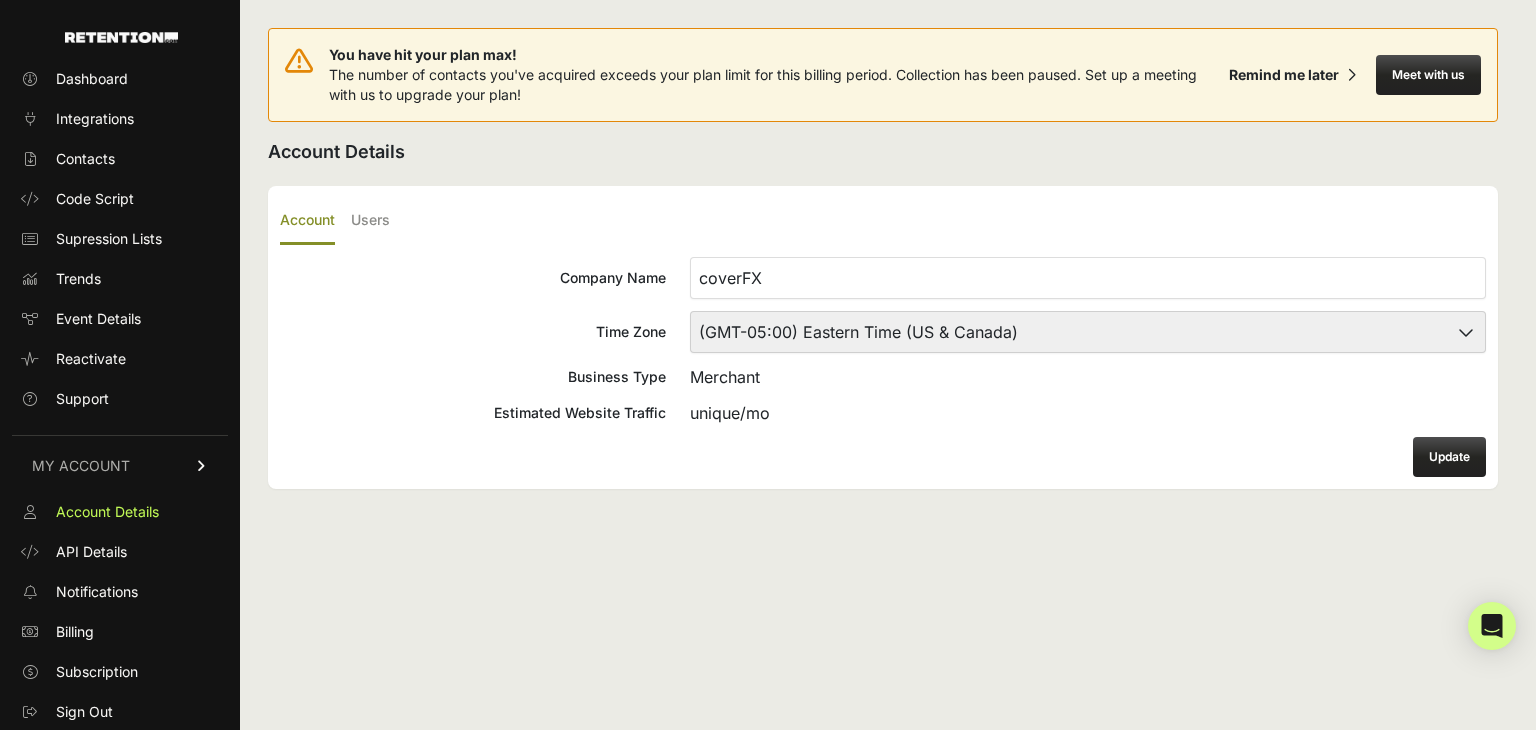 click at bounding box center (89, 31) 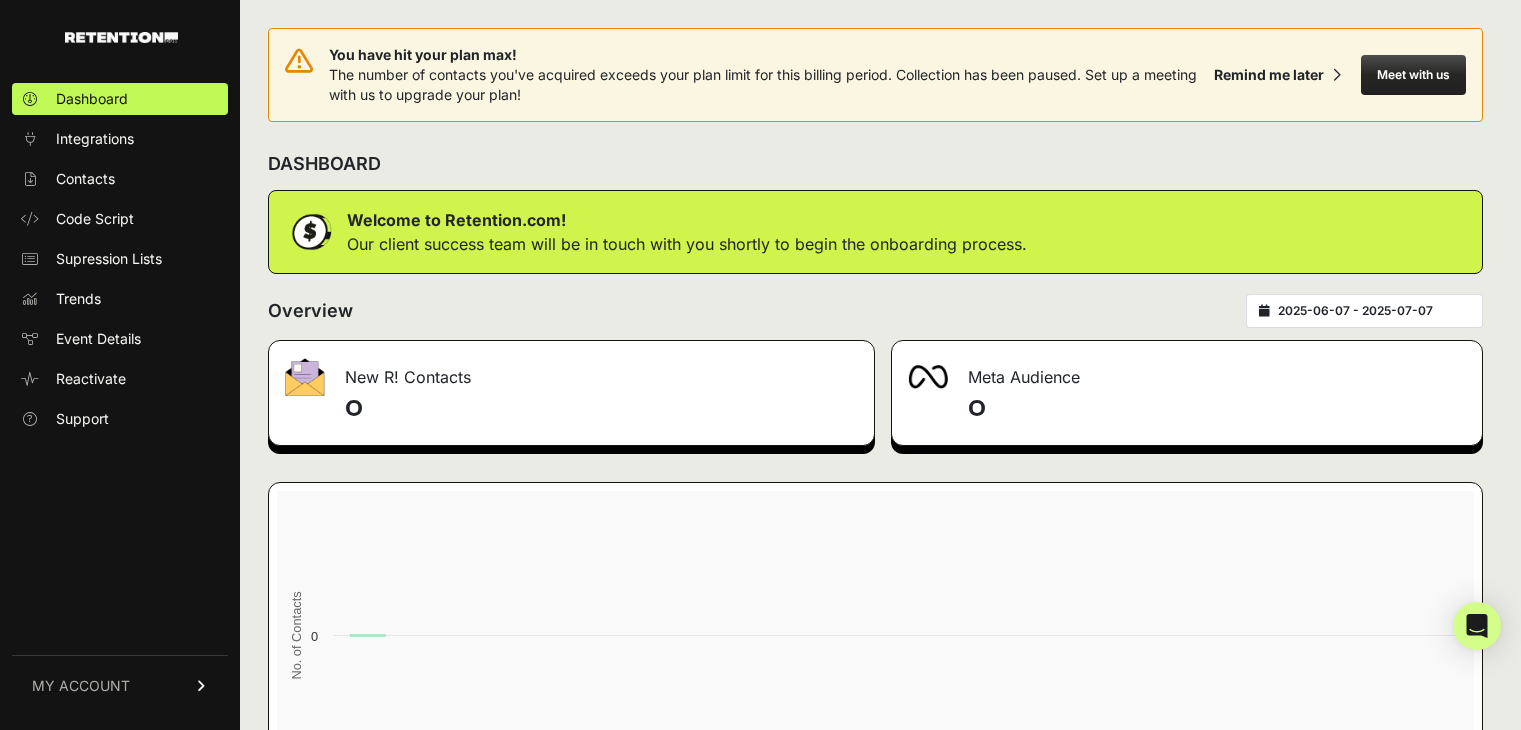 scroll, scrollTop: 0, scrollLeft: 0, axis: both 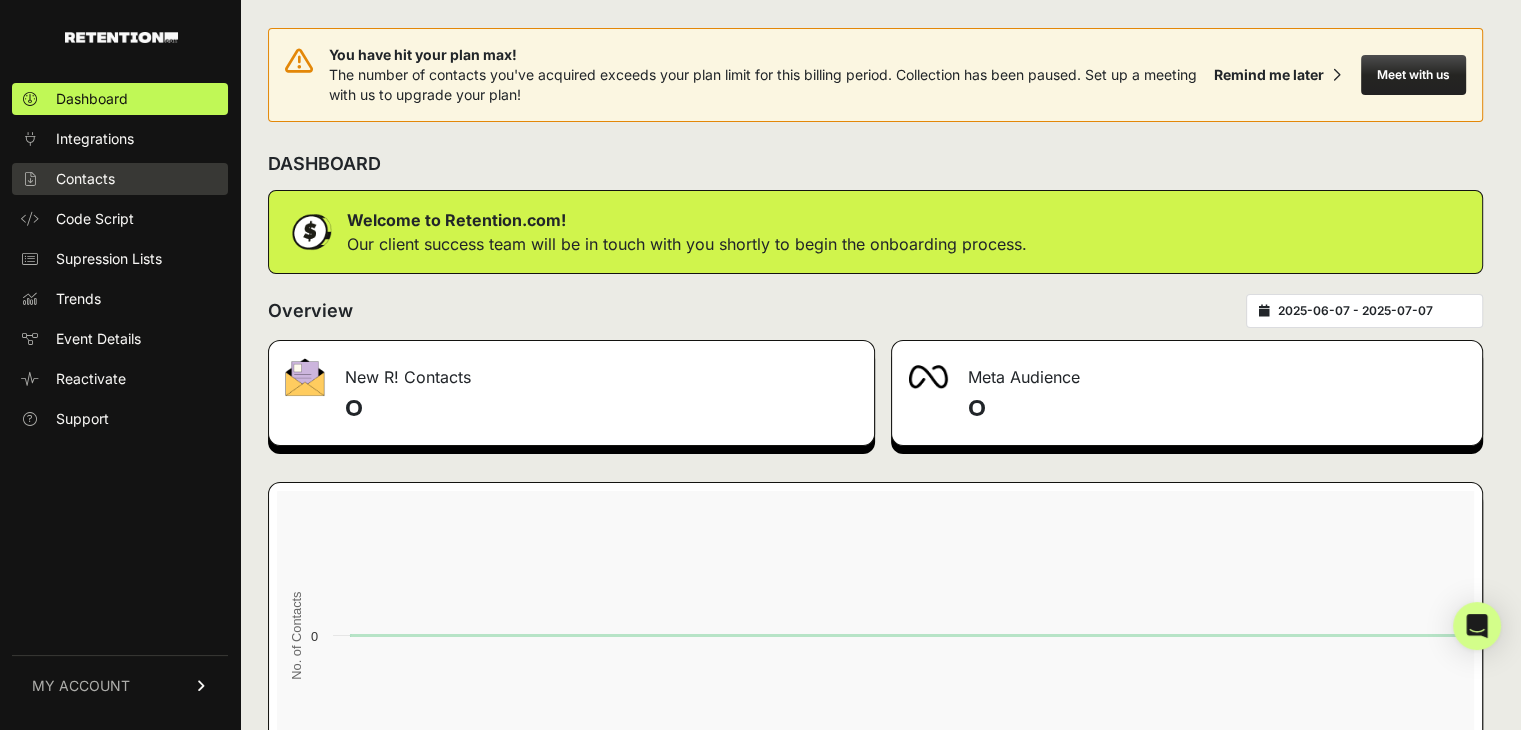 click on "Contacts" at bounding box center (85, 179) 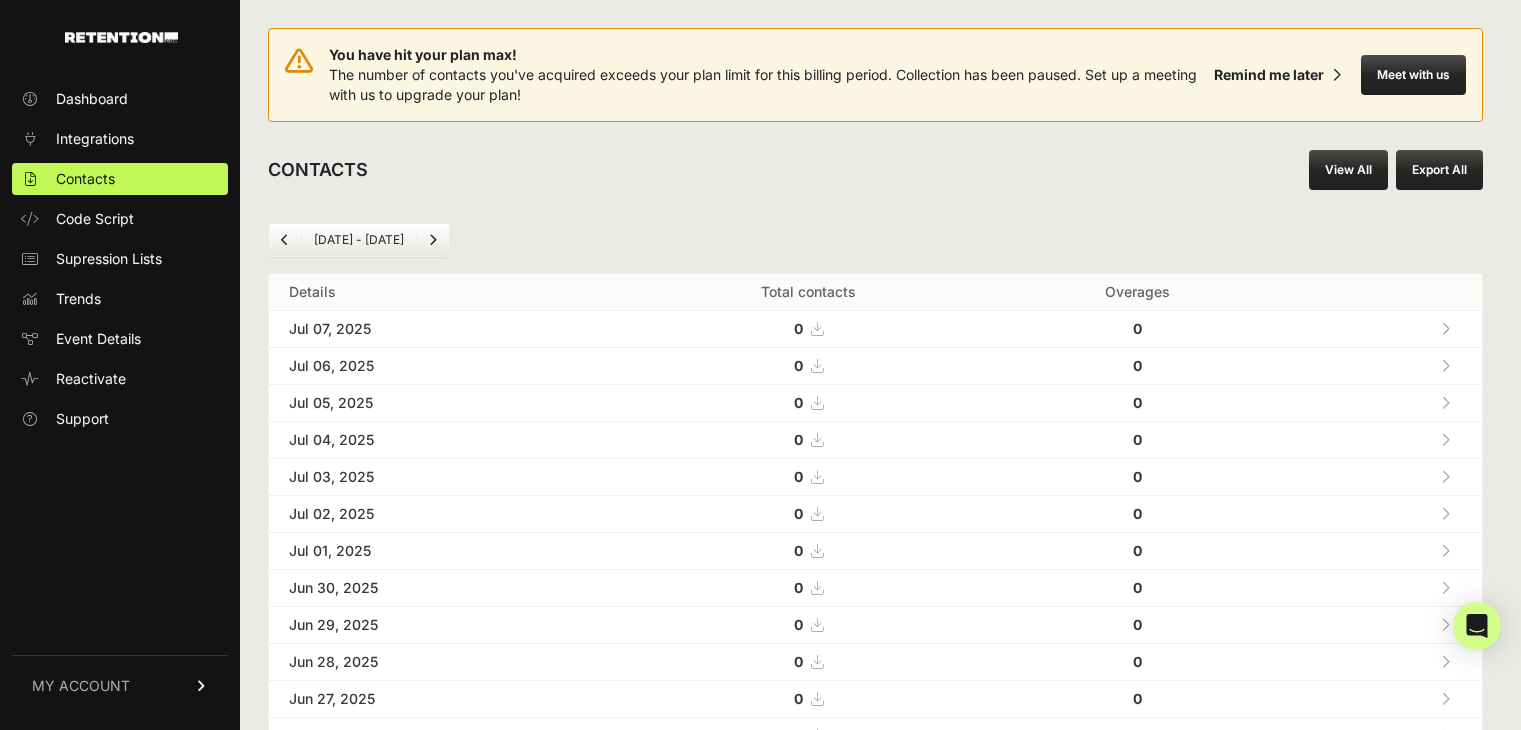 scroll, scrollTop: 0, scrollLeft: 0, axis: both 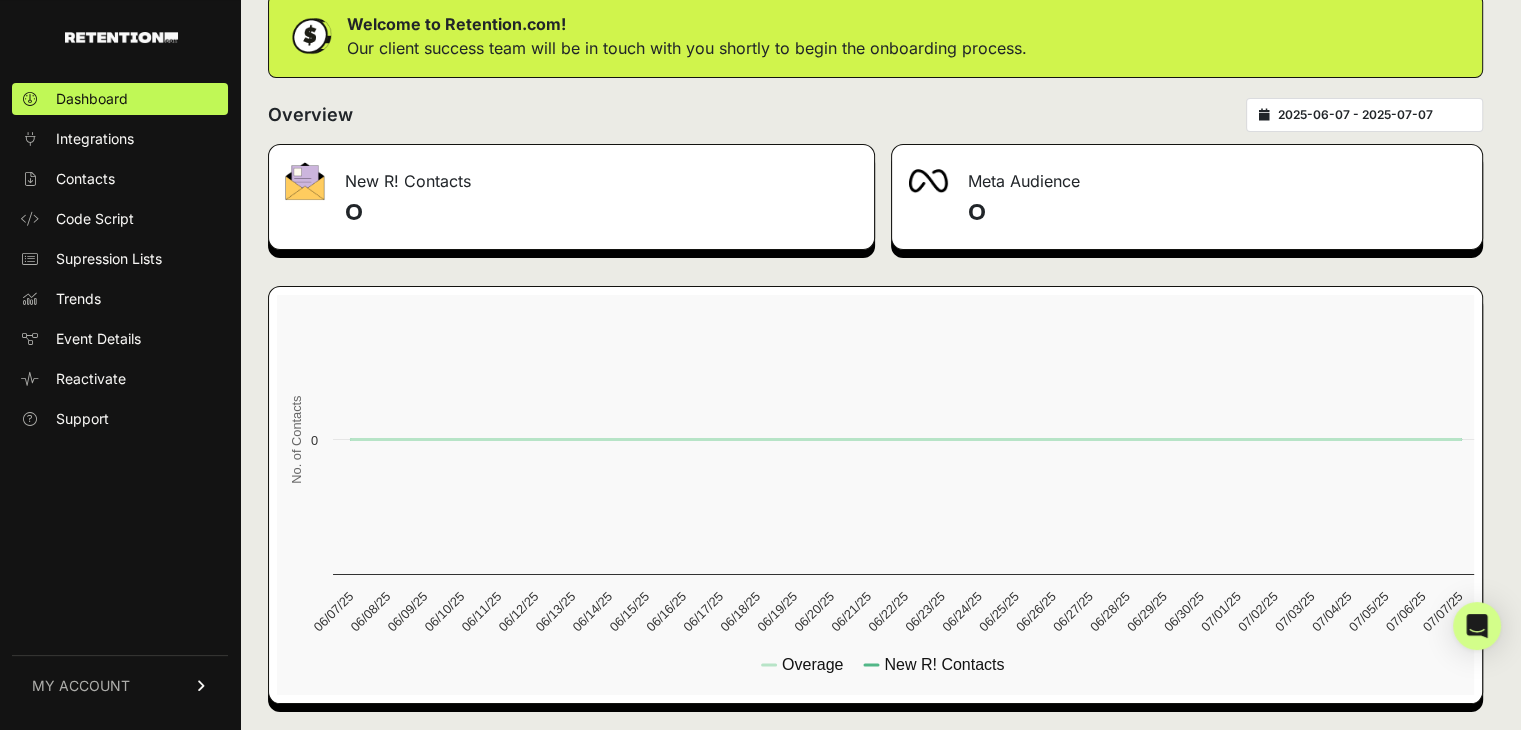 click on "MY ACCOUNT" at bounding box center [120, 685] 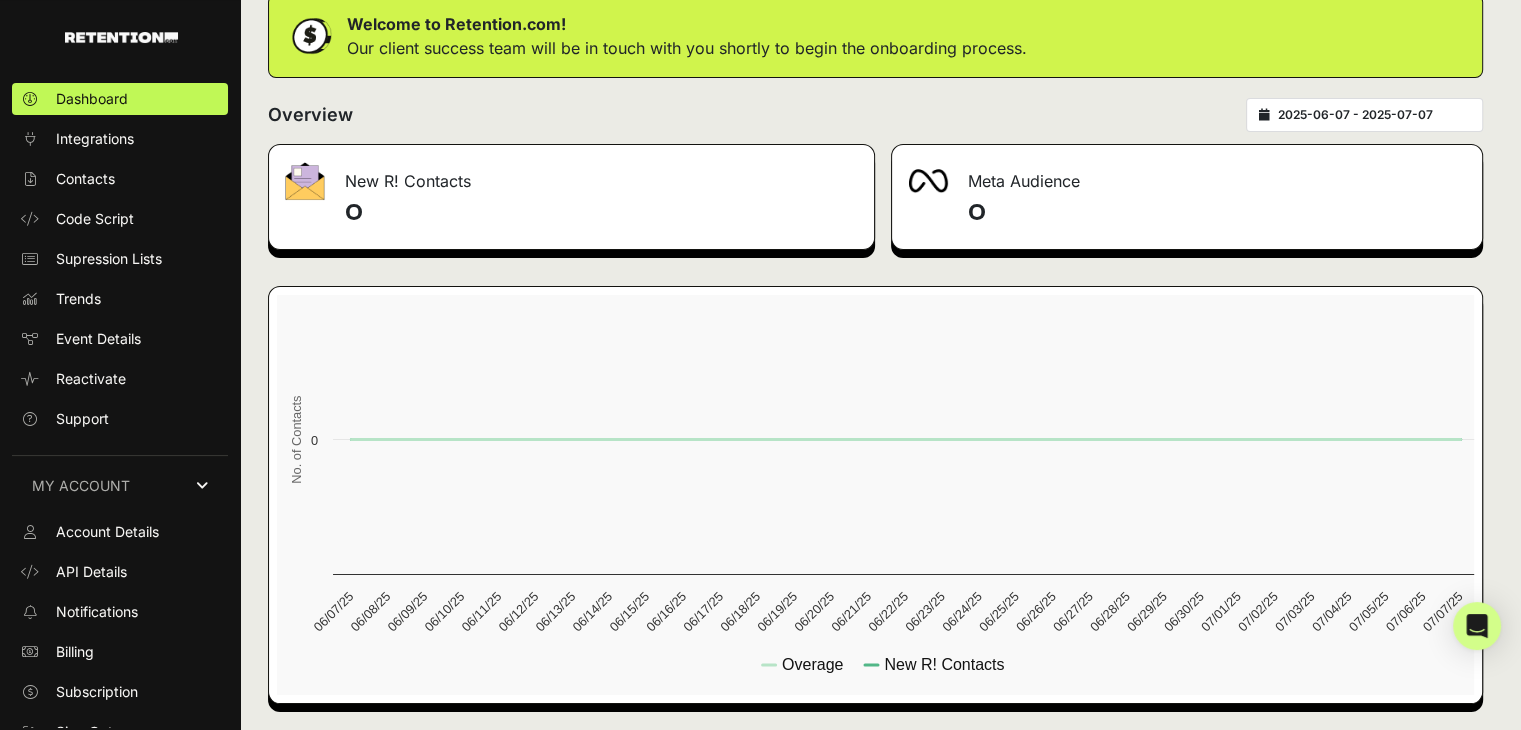 scroll, scrollTop: 20, scrollLeft: 0, axis: vertical 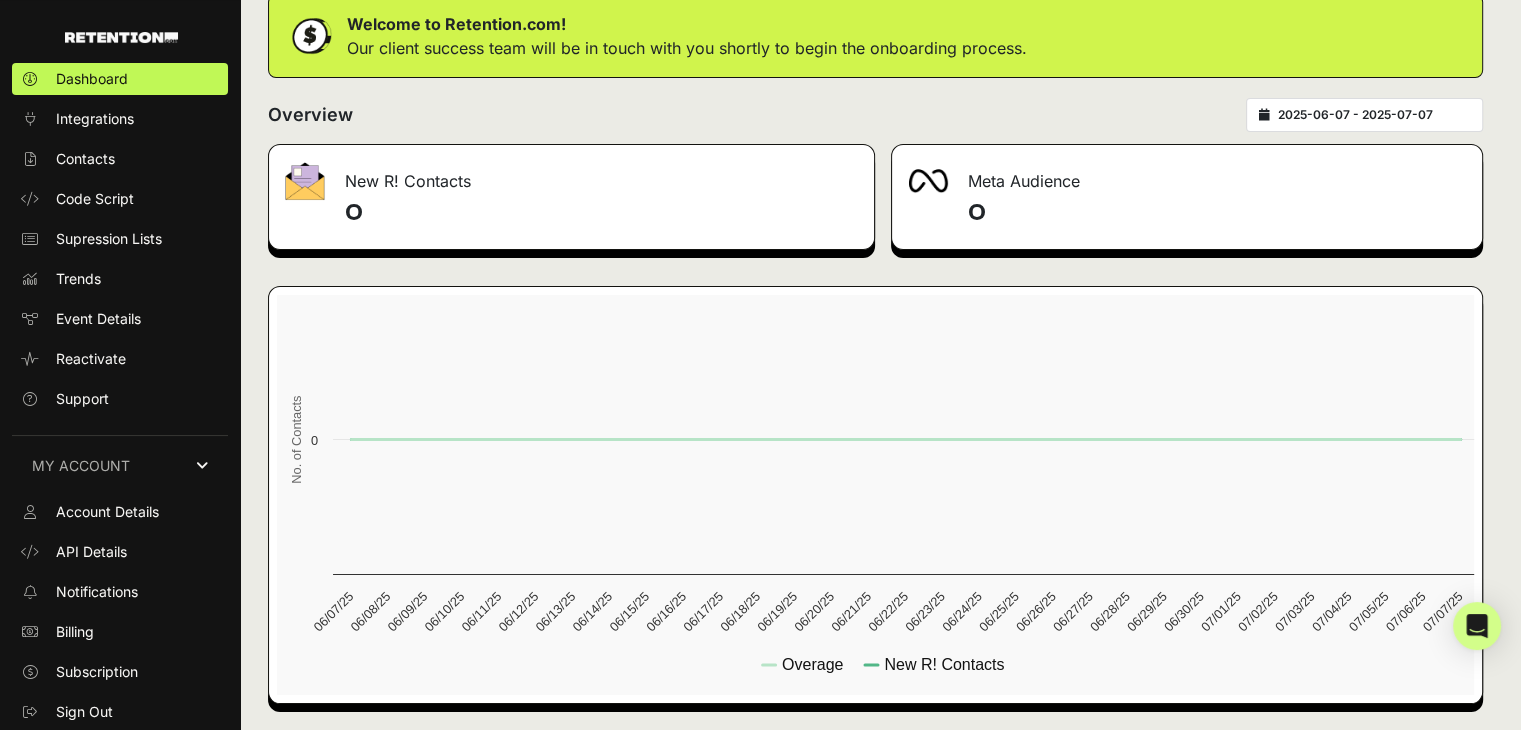 click on "Account Details
API Details
Notifications
Billing
Subscription
Sign Out" at bounding box center [120, 612] 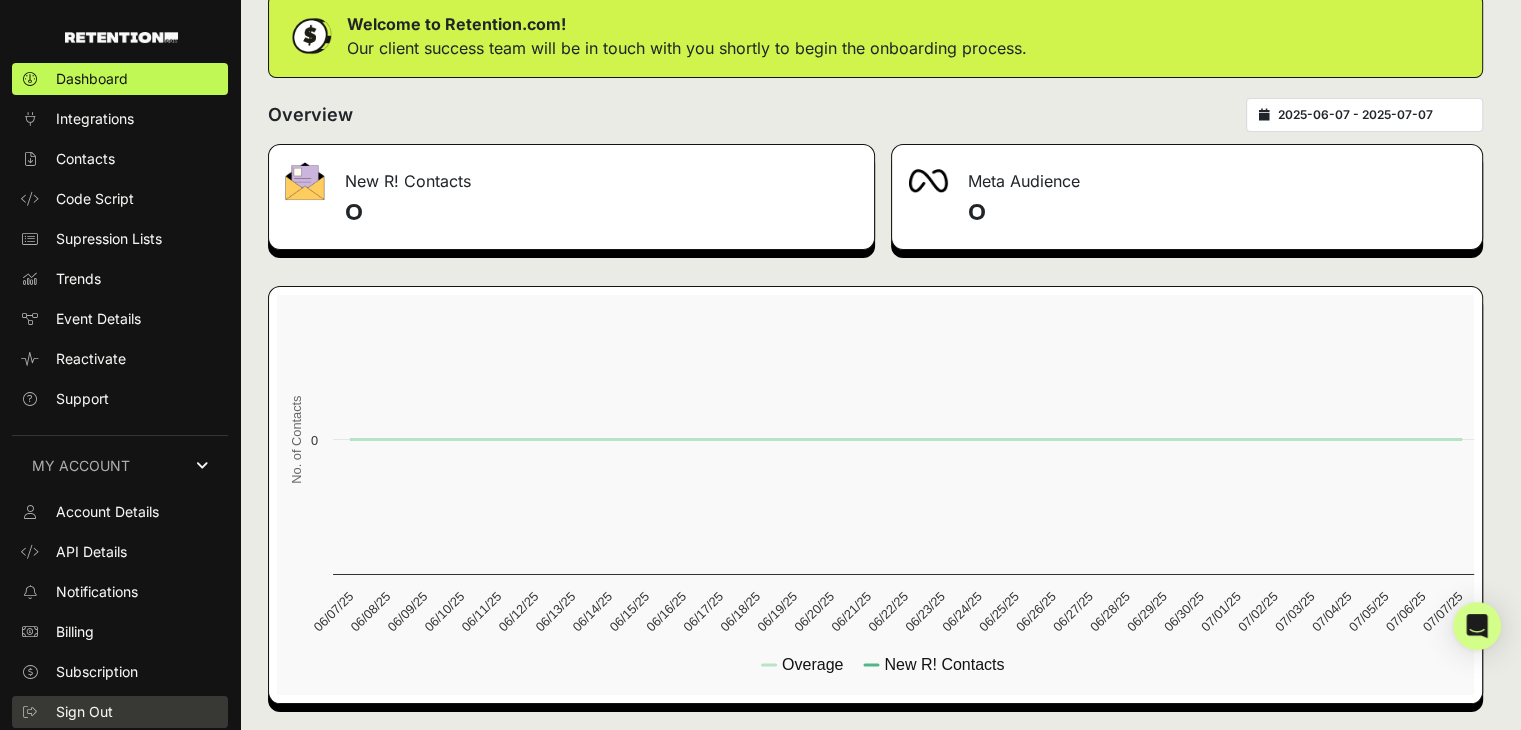 click on "Sign Out" at bounding box center (84, 712) 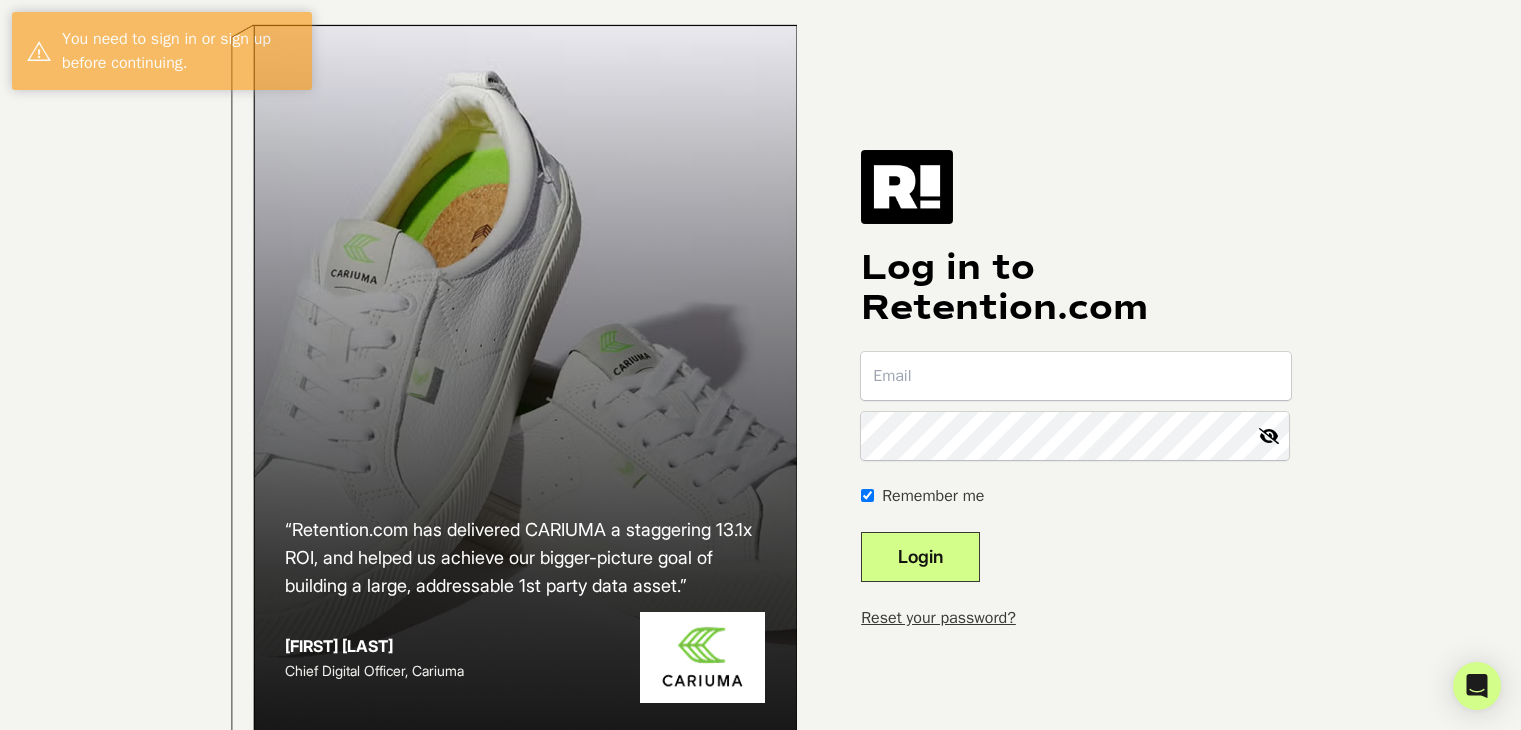scroll, scrollTop: 0, scrollLeft: 0, axis: both 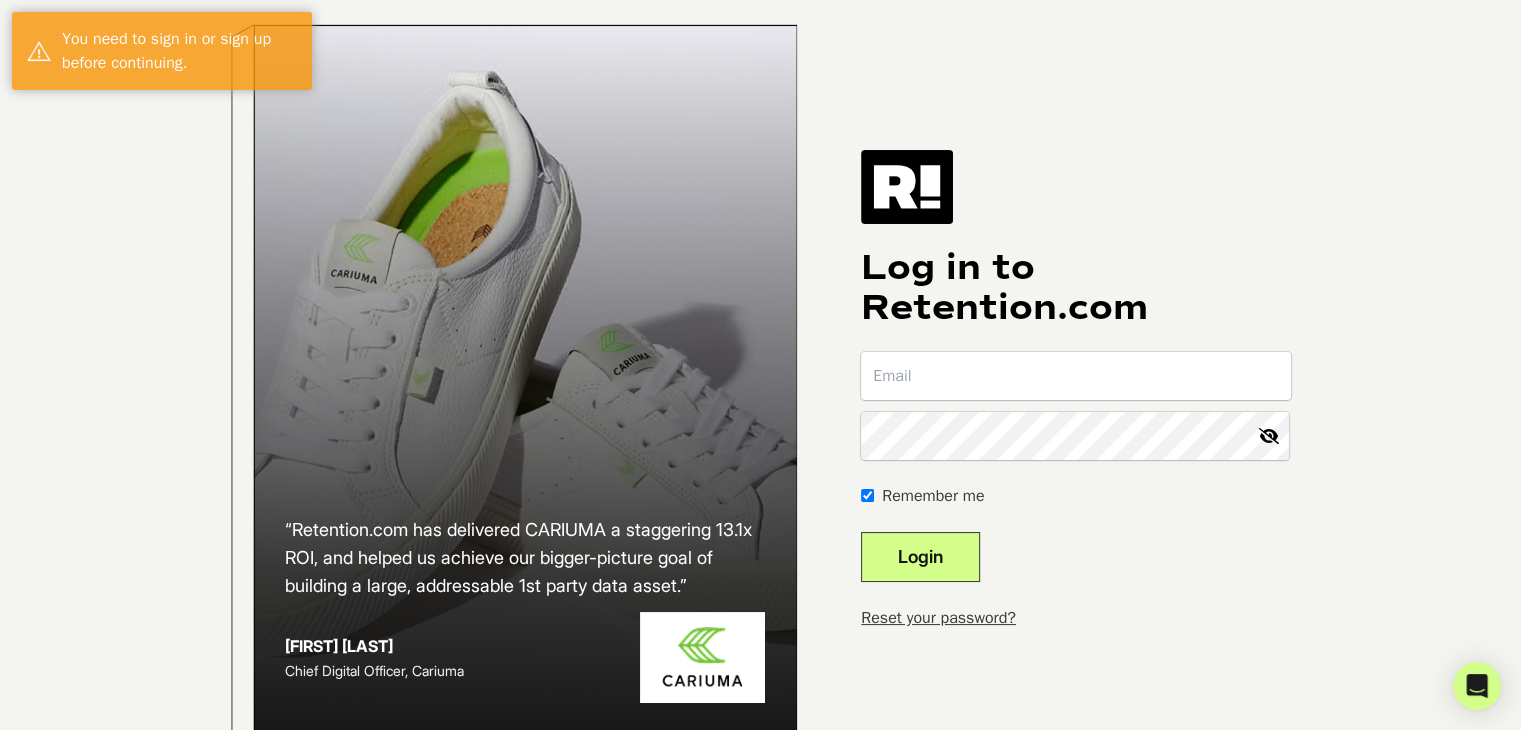 type on "[EMAIL]" 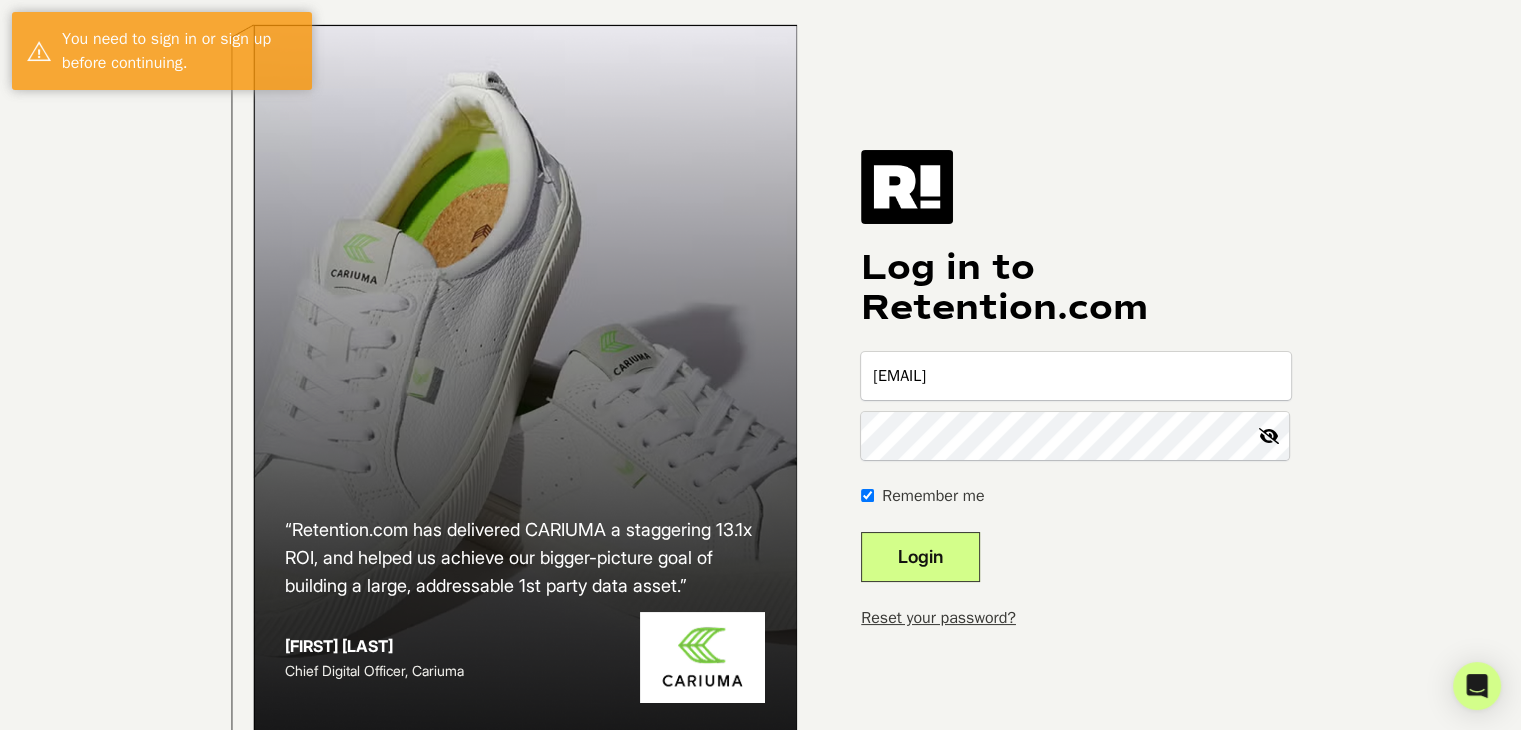 click on "[EMAIL]" at bounding box center (1075, 376) 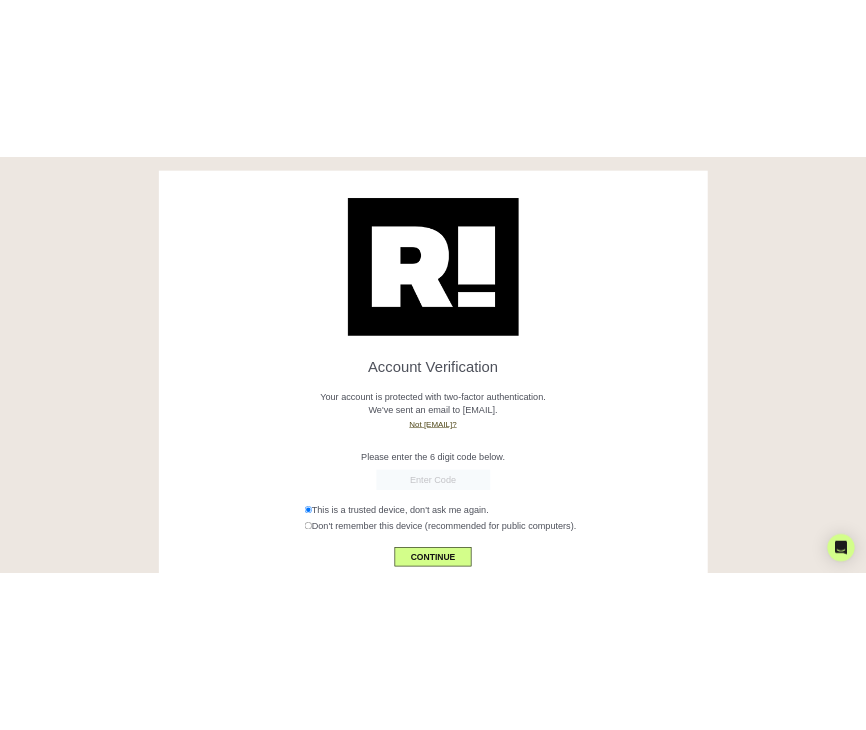 scroll, scrollTop: 0, scrollLeft: 0, axis: both 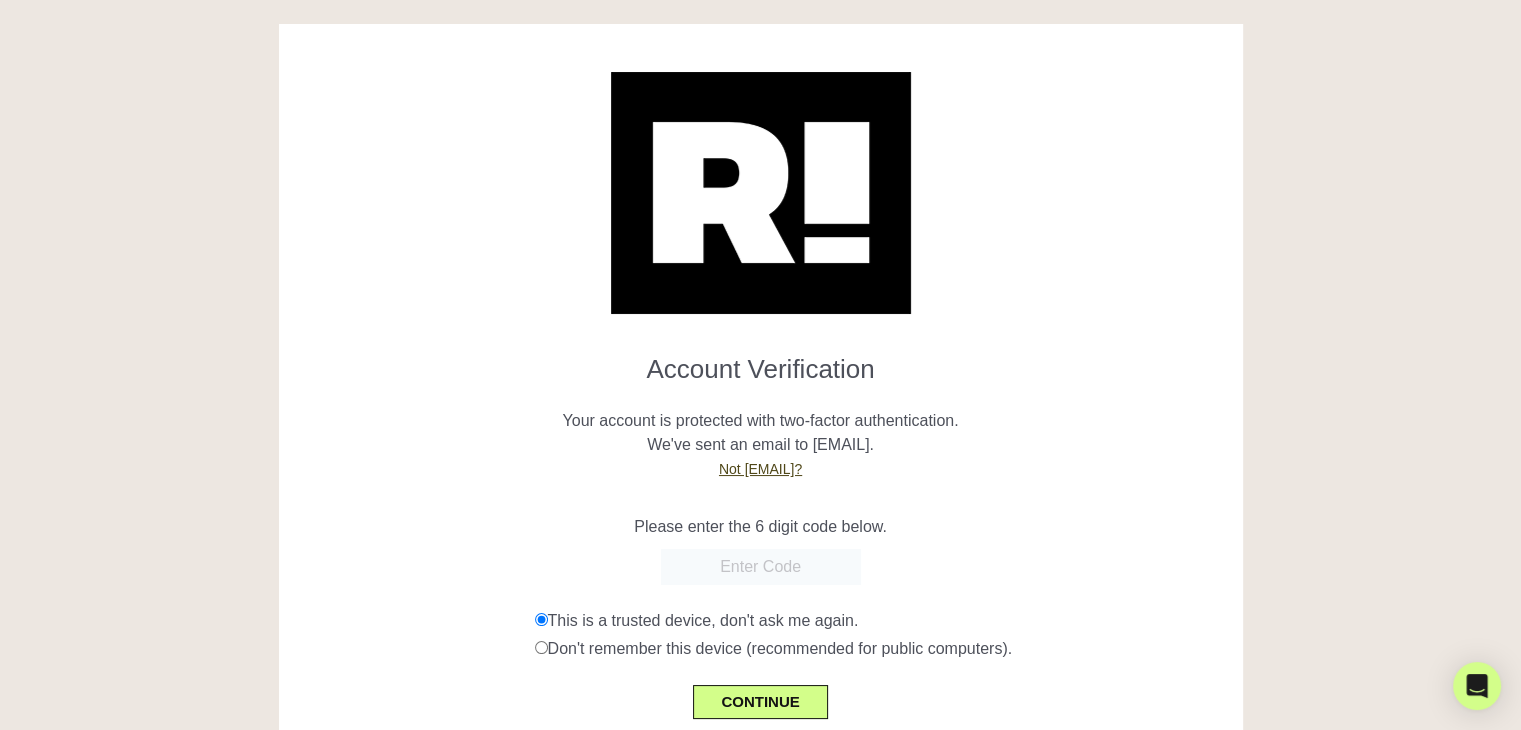 click at bounding box center [761, 567] 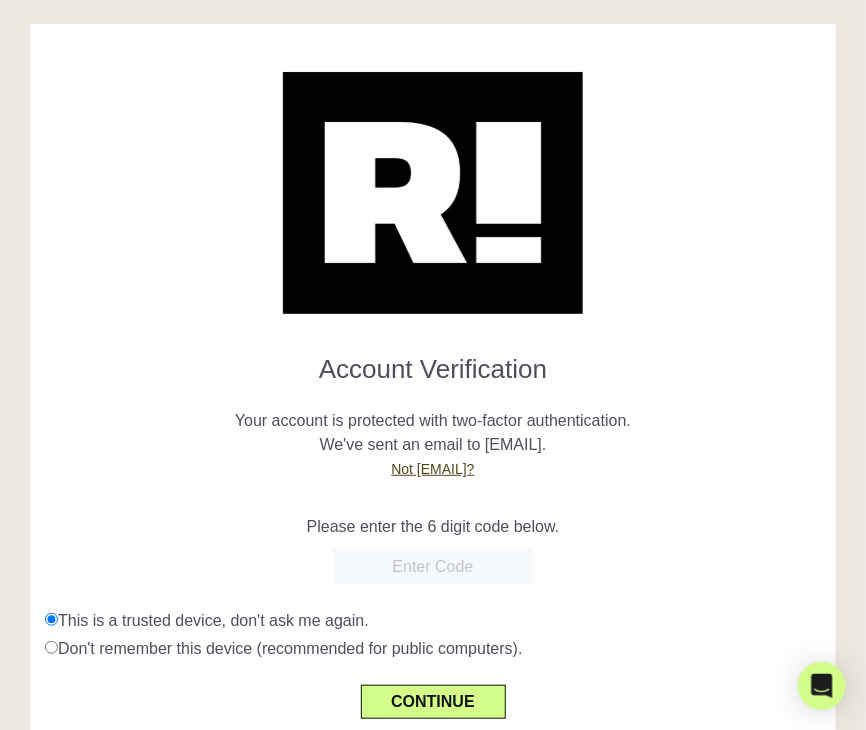 click at bounding box center (433, 567) 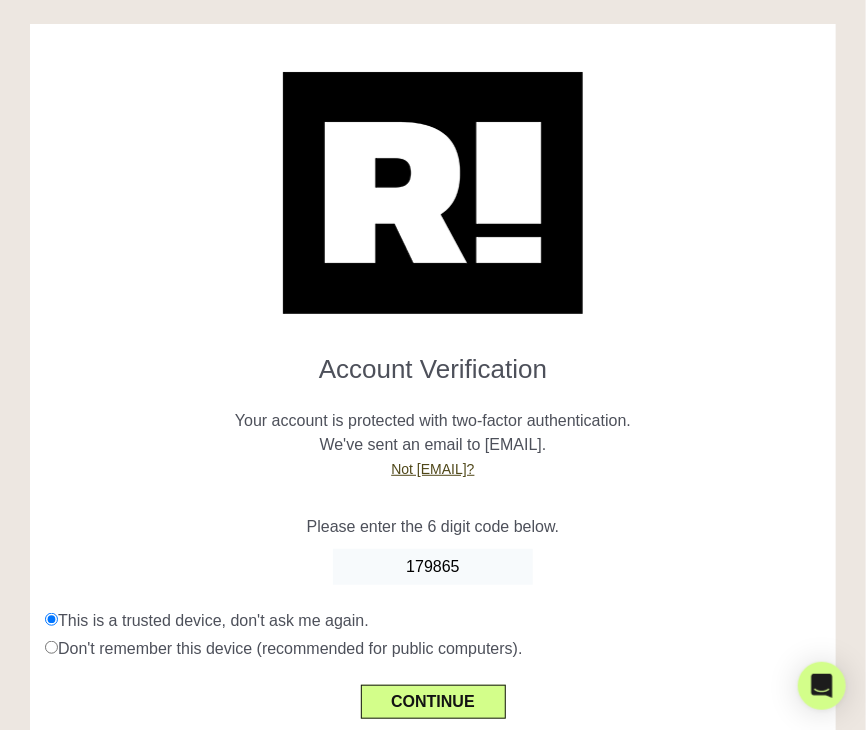 type on "179865" 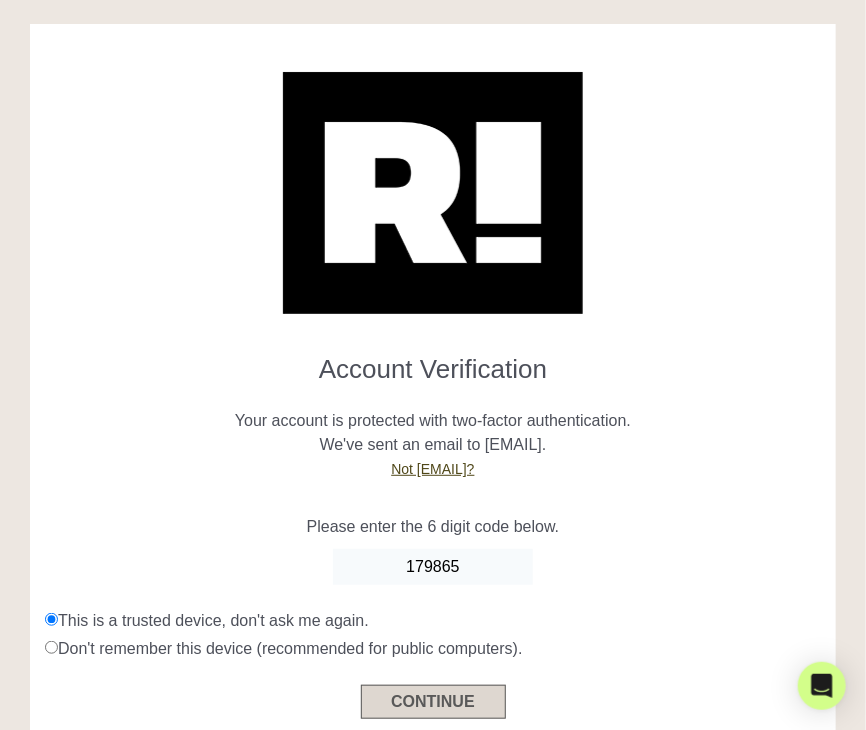 click on "CONTINUE" at bounding box center [433, 702] 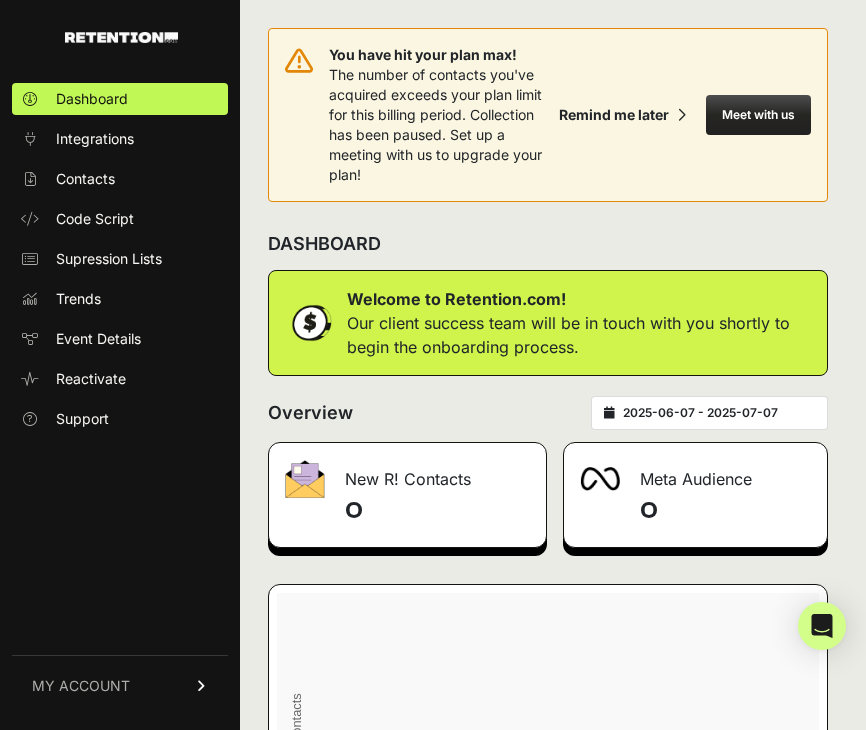scroll, scrollTop: 0, scrollLeft: 0, axis: both 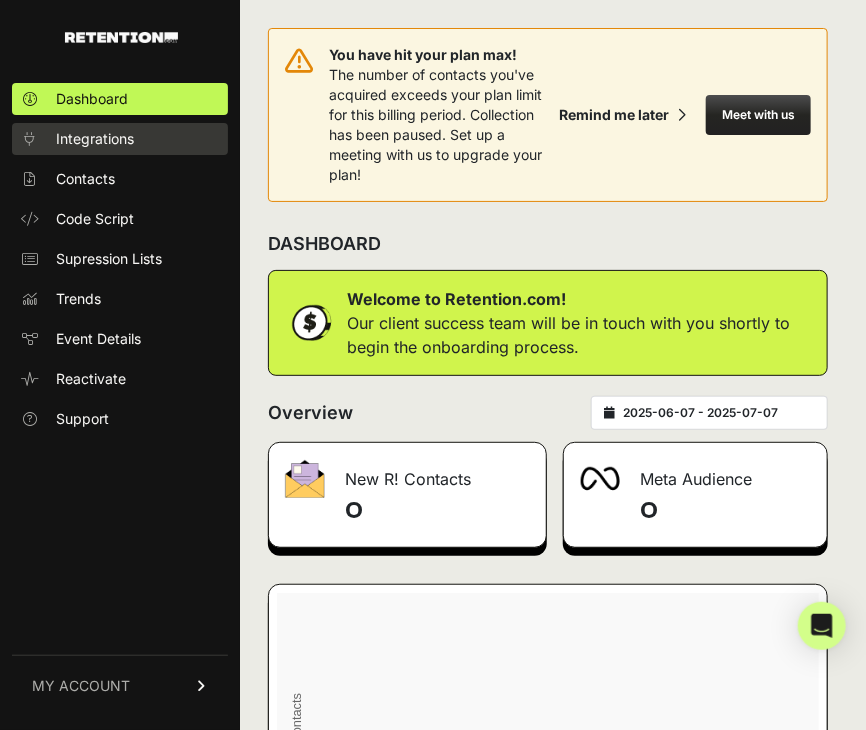 click on "Integrations" at bounding box center (95, 139) 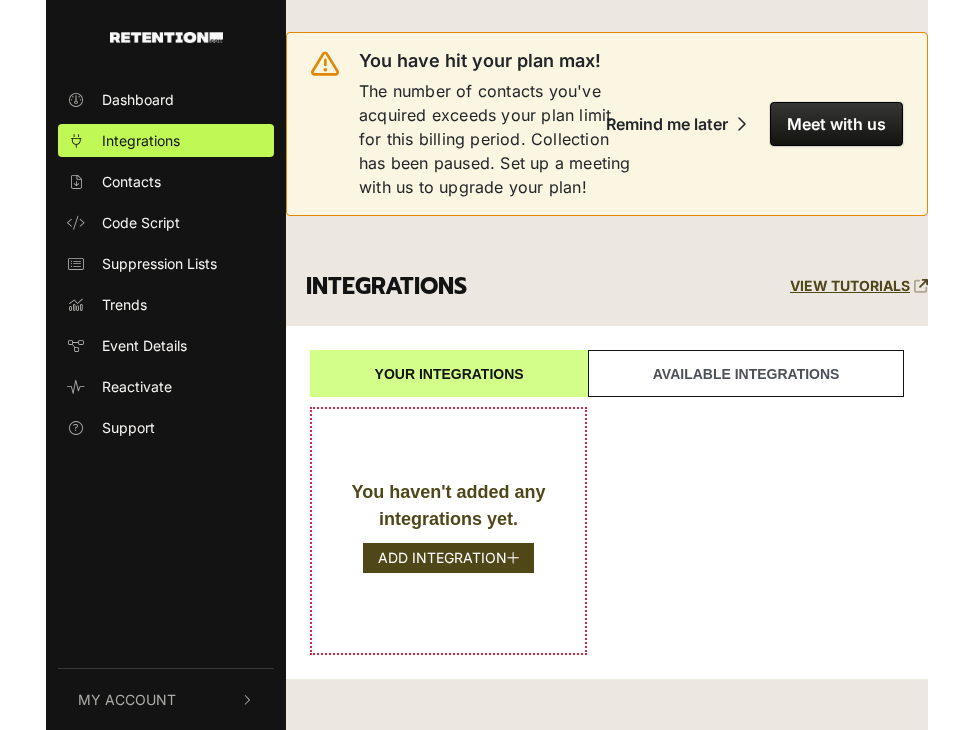 scroll, scrollTop: 0, scrollLeft: 0, axis: both 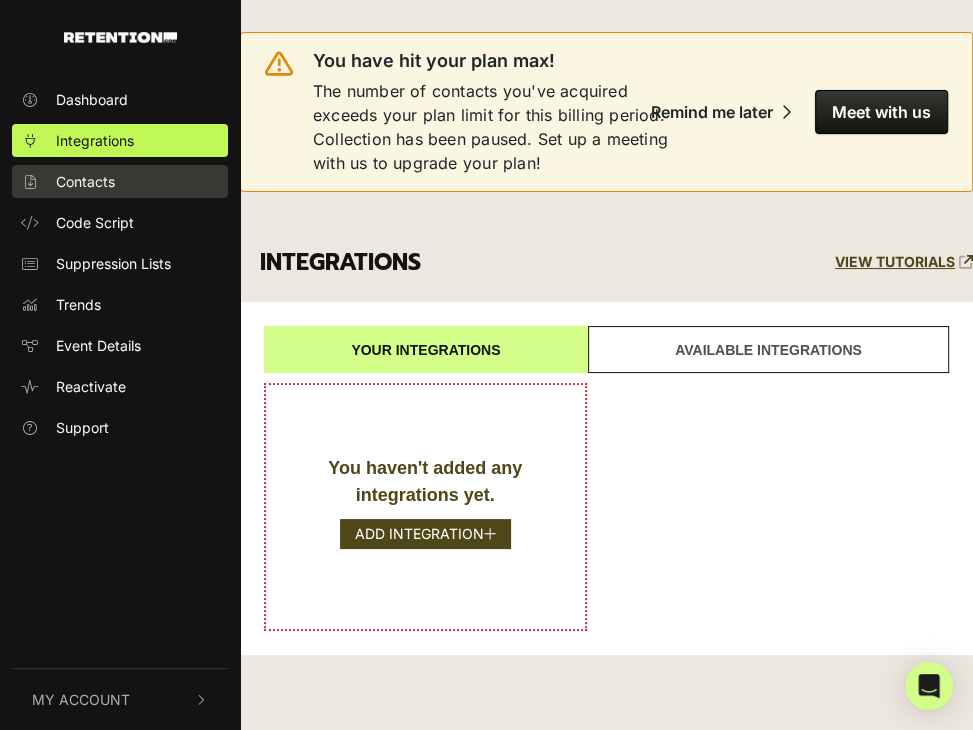 click on "Contacts" at bounding box center (85, 181) 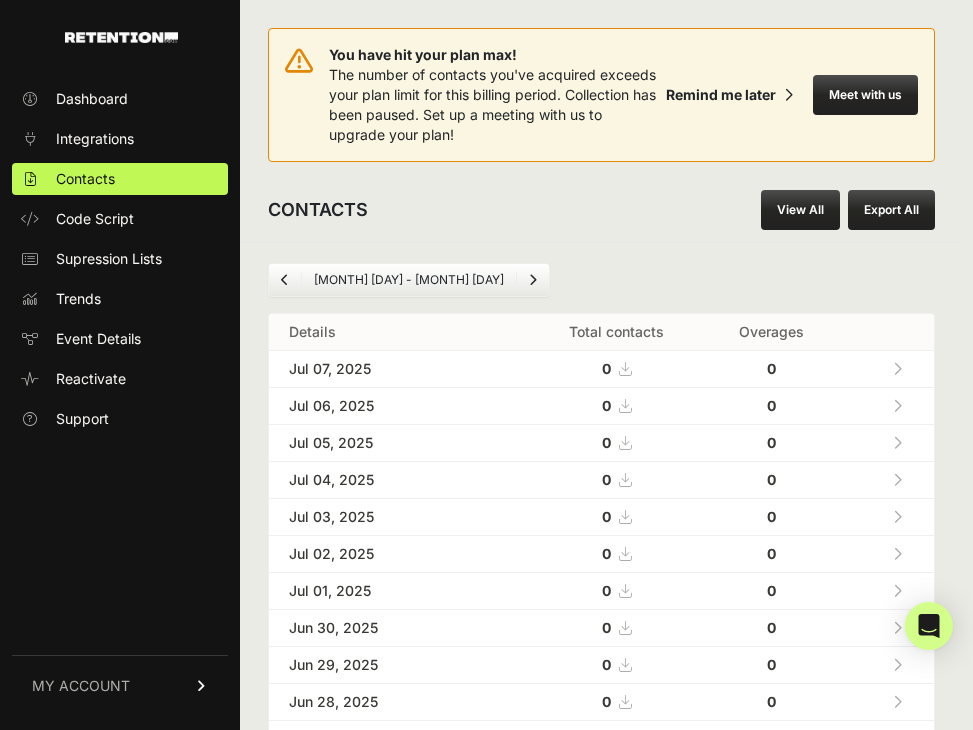 scroll, scrollTop: 0, scrollLeft: 0, axis: both 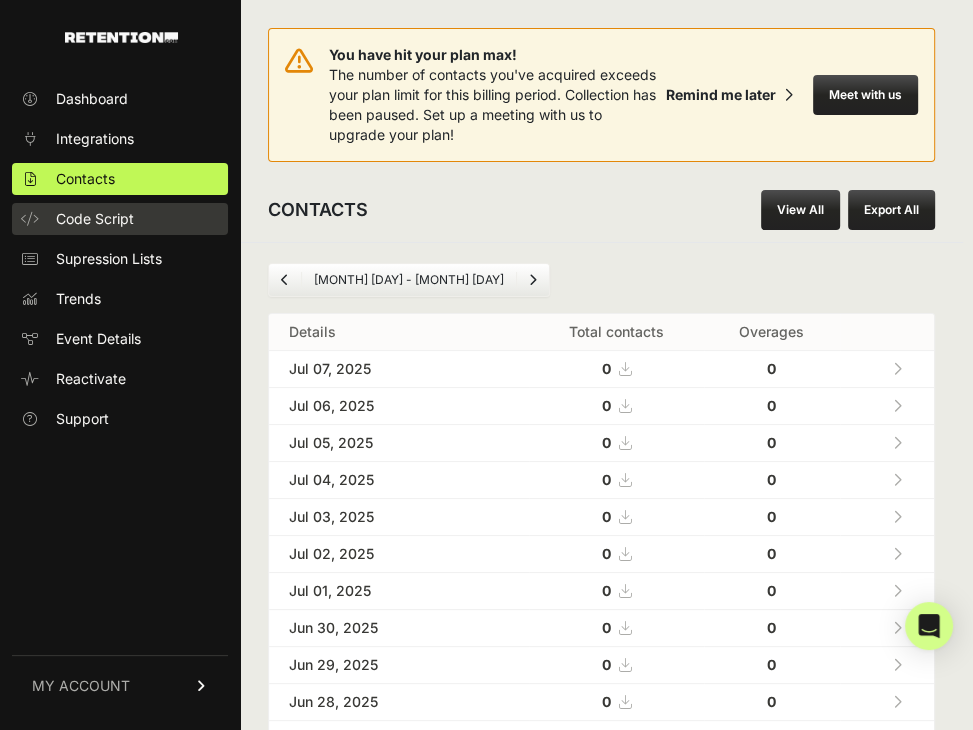 click on "Code Script" at bounding box center (95, 219) 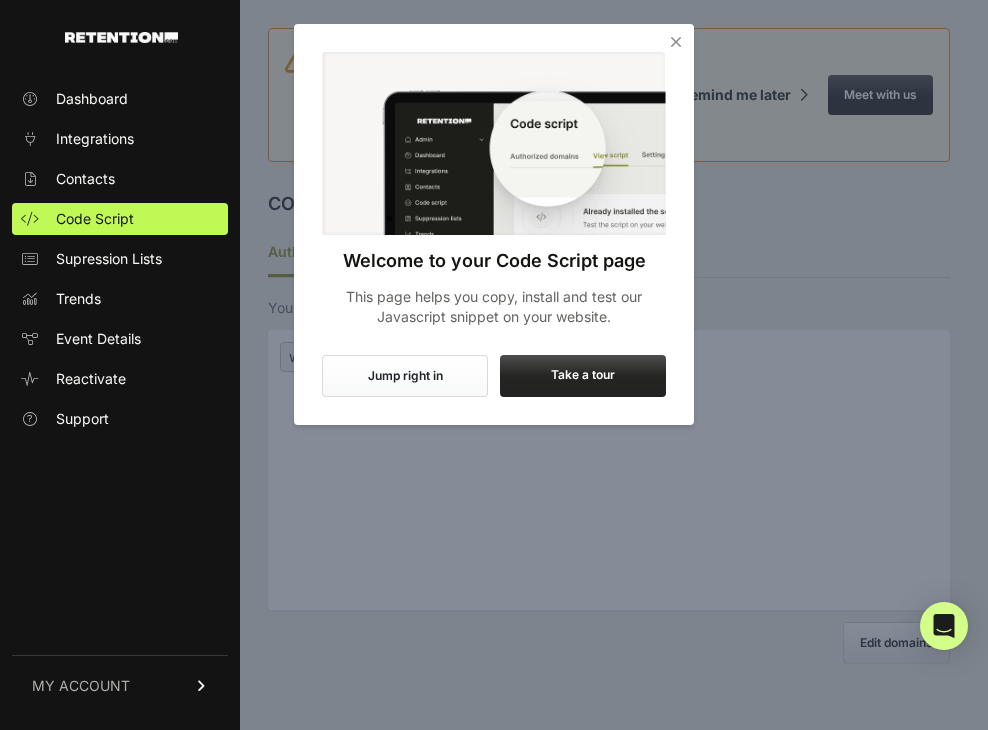 scroll, scrollTop: 0, scrollLeft: 0, axis: both 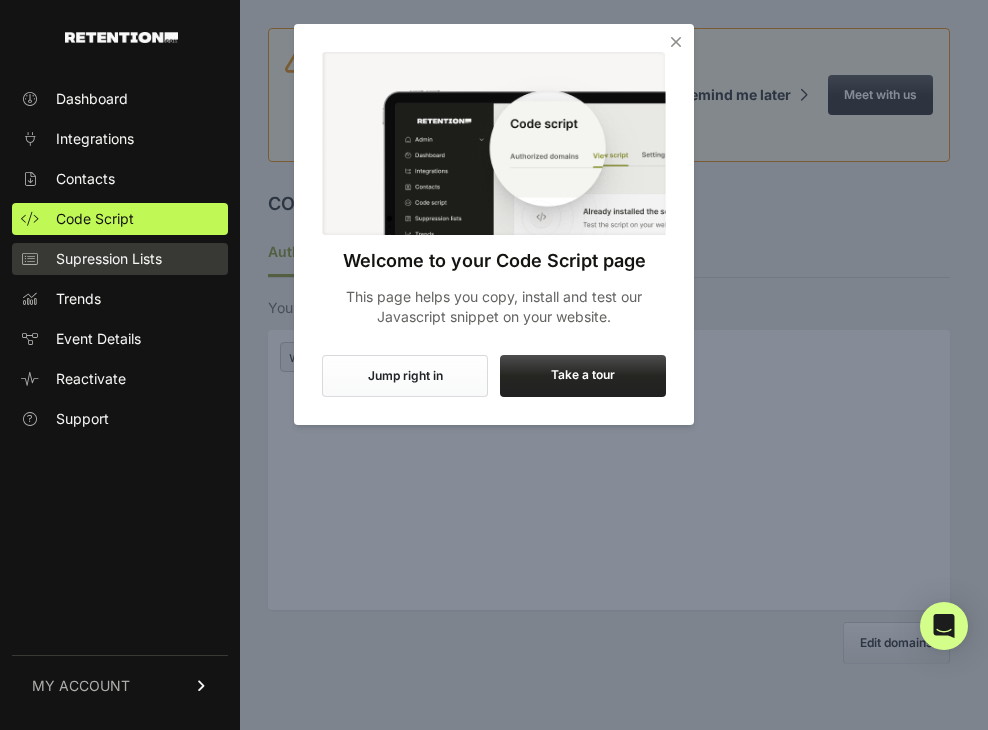 click on "Supression Lists" at bounding box center (109, 259) 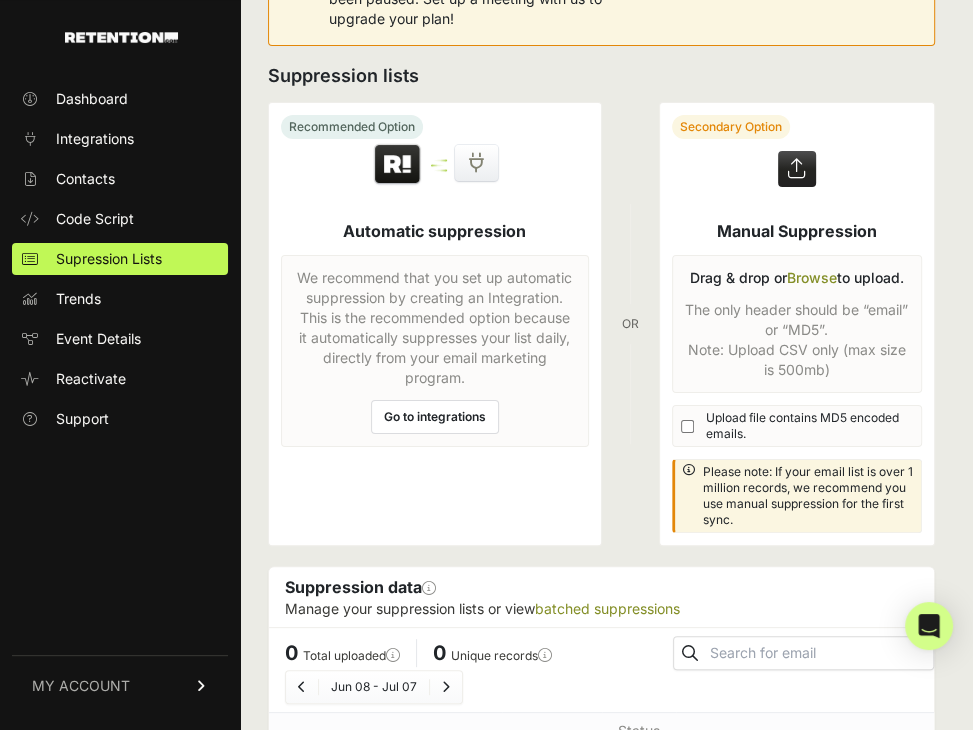 scroll, scrollTop: 200, scrollLeft: 0, axis: vertical 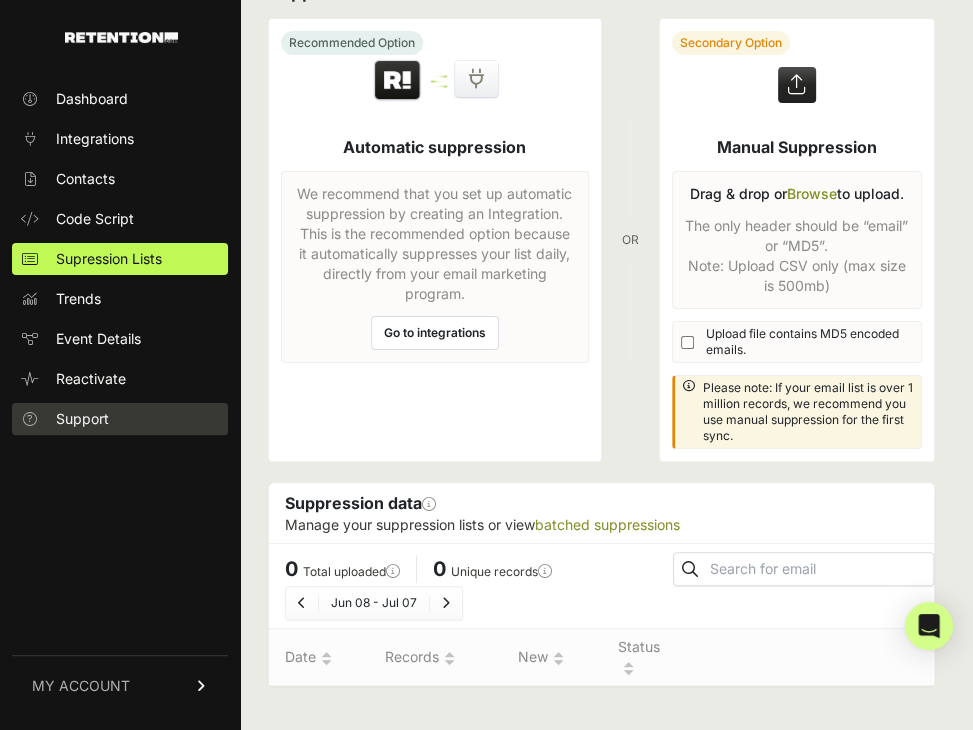 click on "Support" at bounding box center (82, 419) 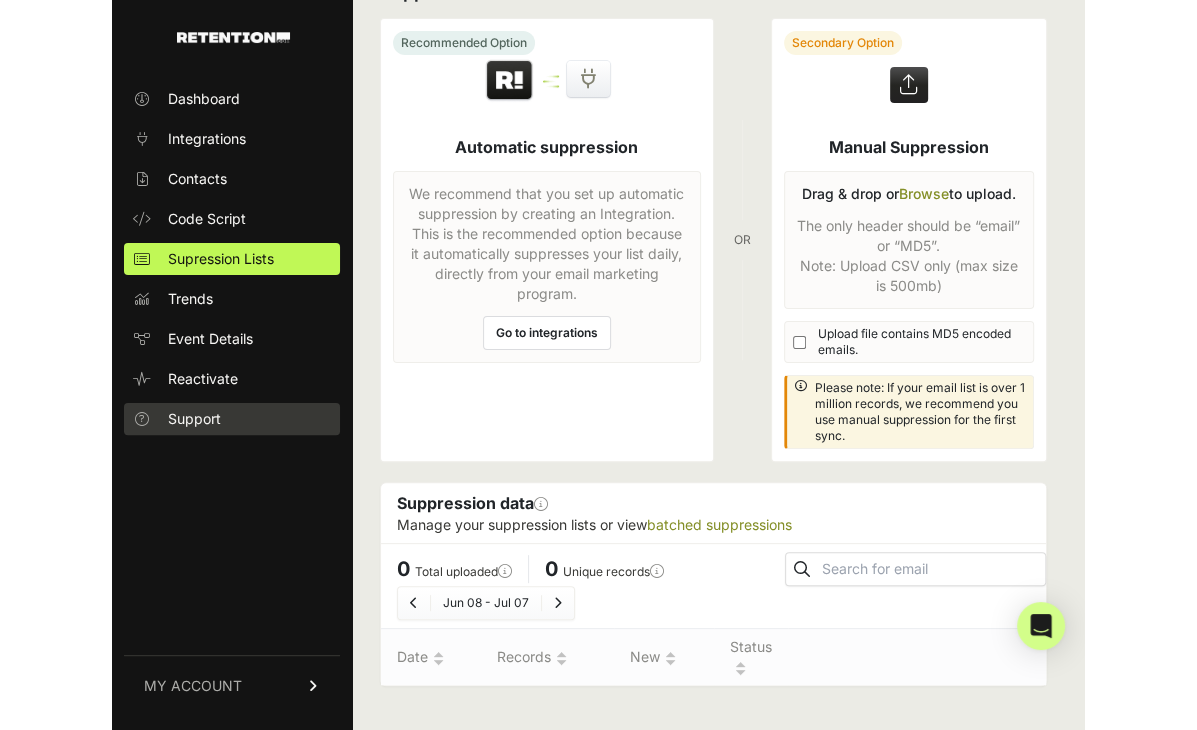 scroll, scrollTop: 35, scrollLeft: 0, axis: vertical 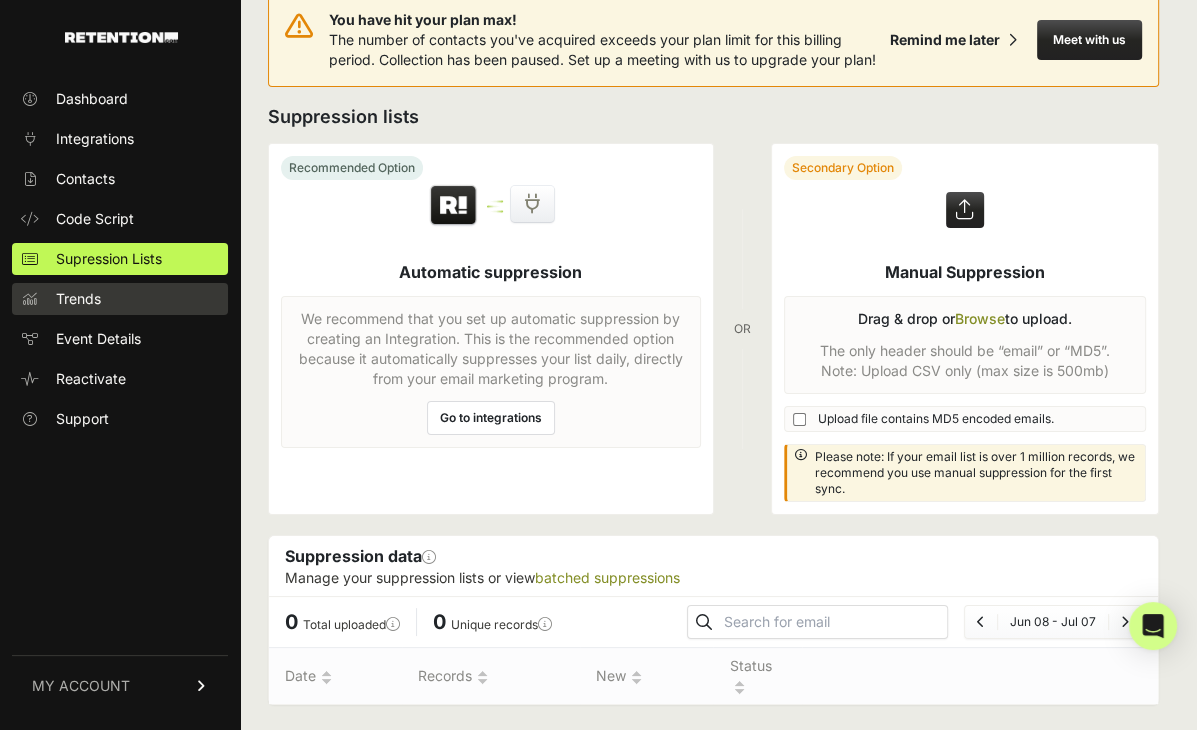 click on "Trends" at bounding box center [78, 299] 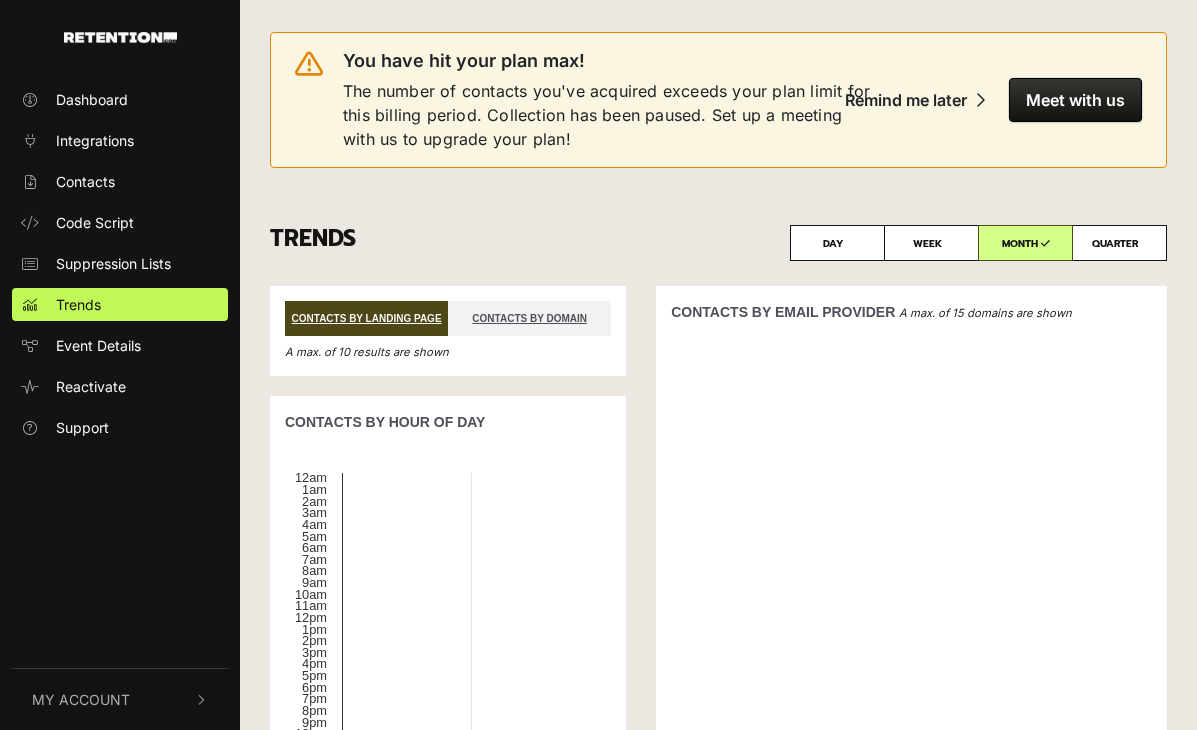 scroll, scrollTop: 0, scrollLeft: 0, axis: both 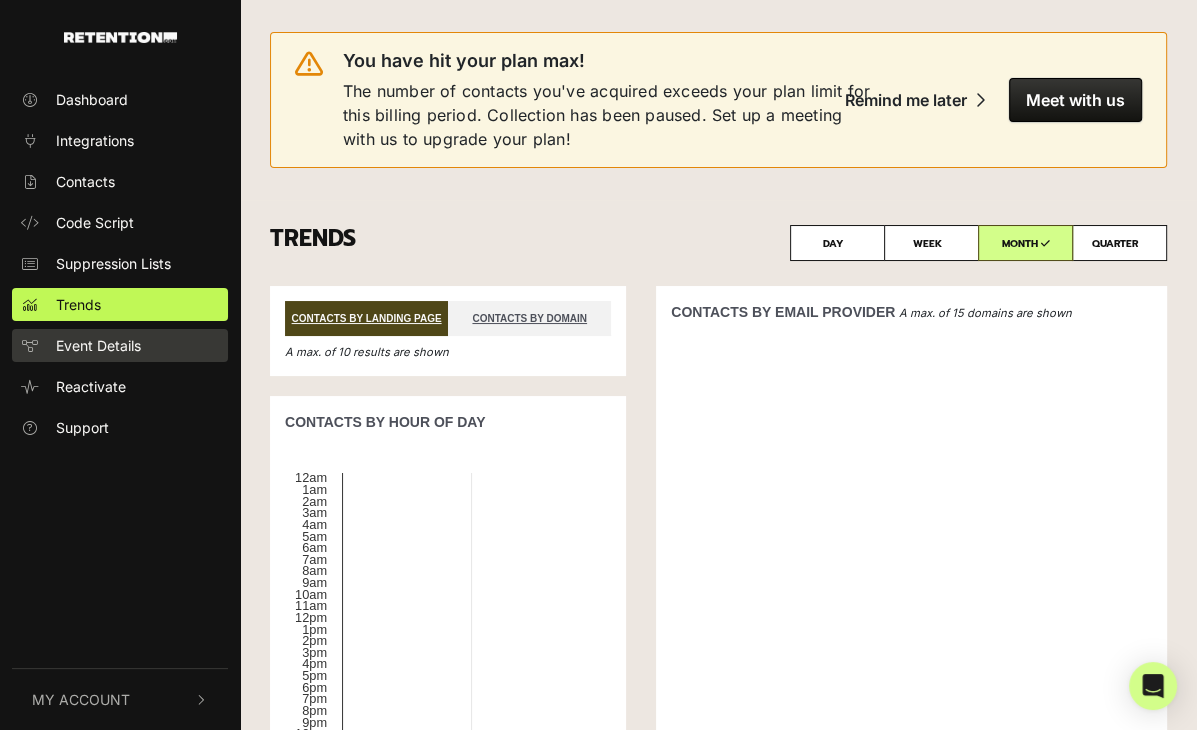 click on "Event Details" at bounding box center [98, 345] 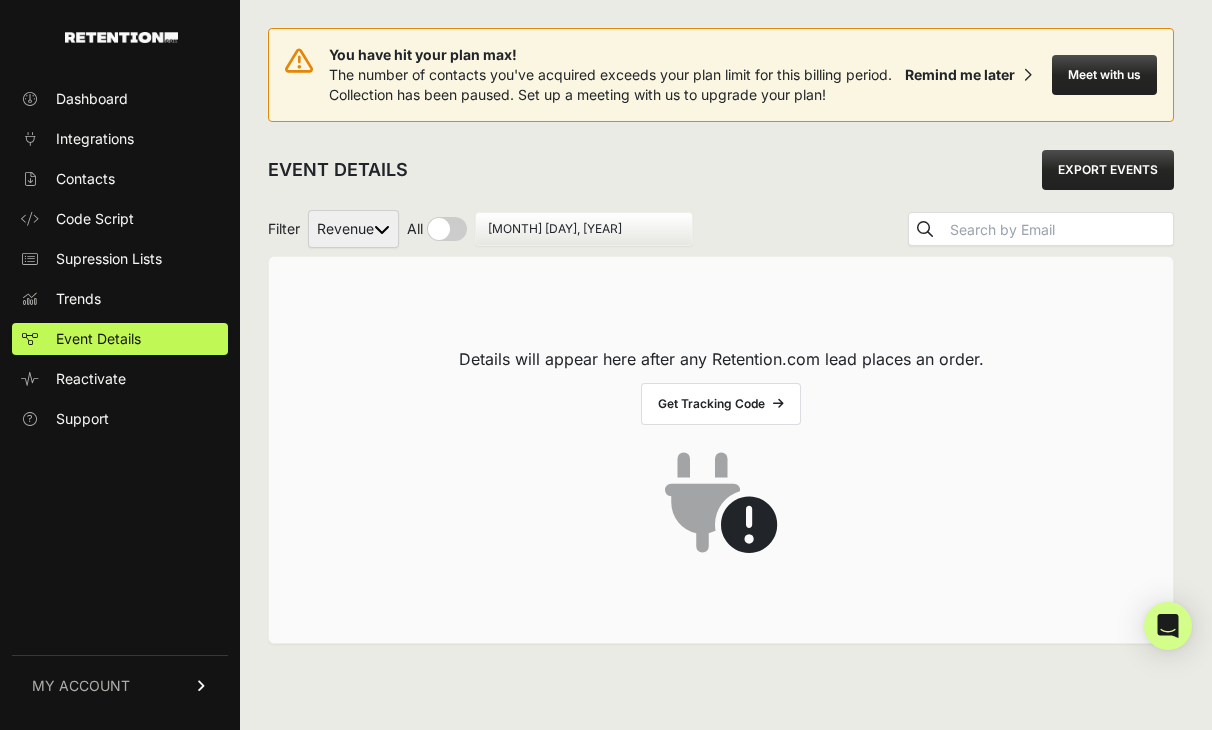 scroll, scrollTop: 0, scrollLeft: 0, axis: both 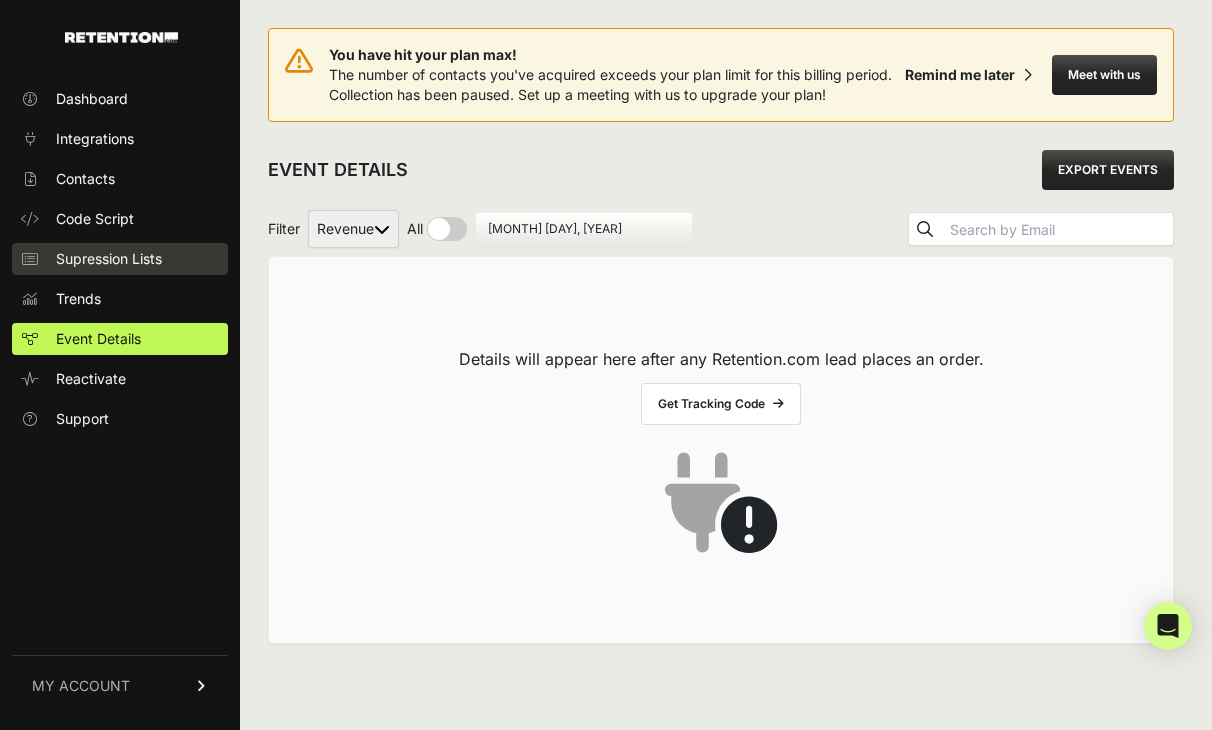 click on "Supression Lists" at bounding box center (109, 259) 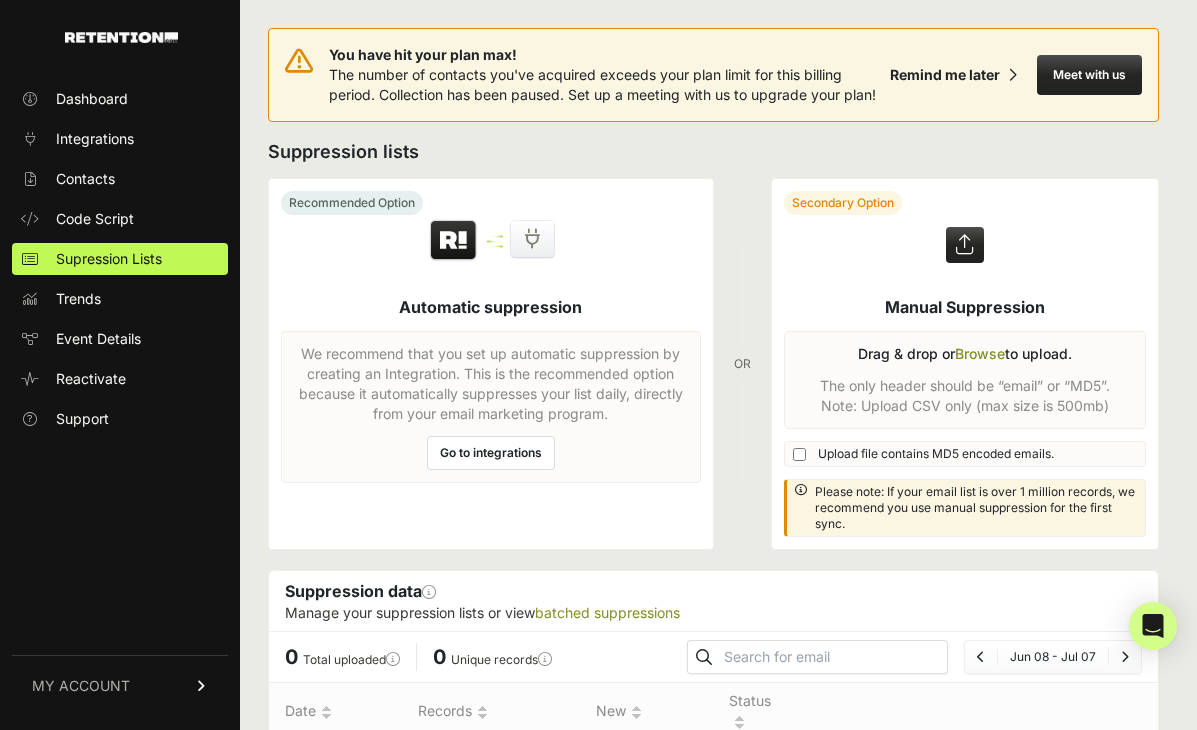 scroll, scrollTop: 0, scrollLeft: 0, axis: both 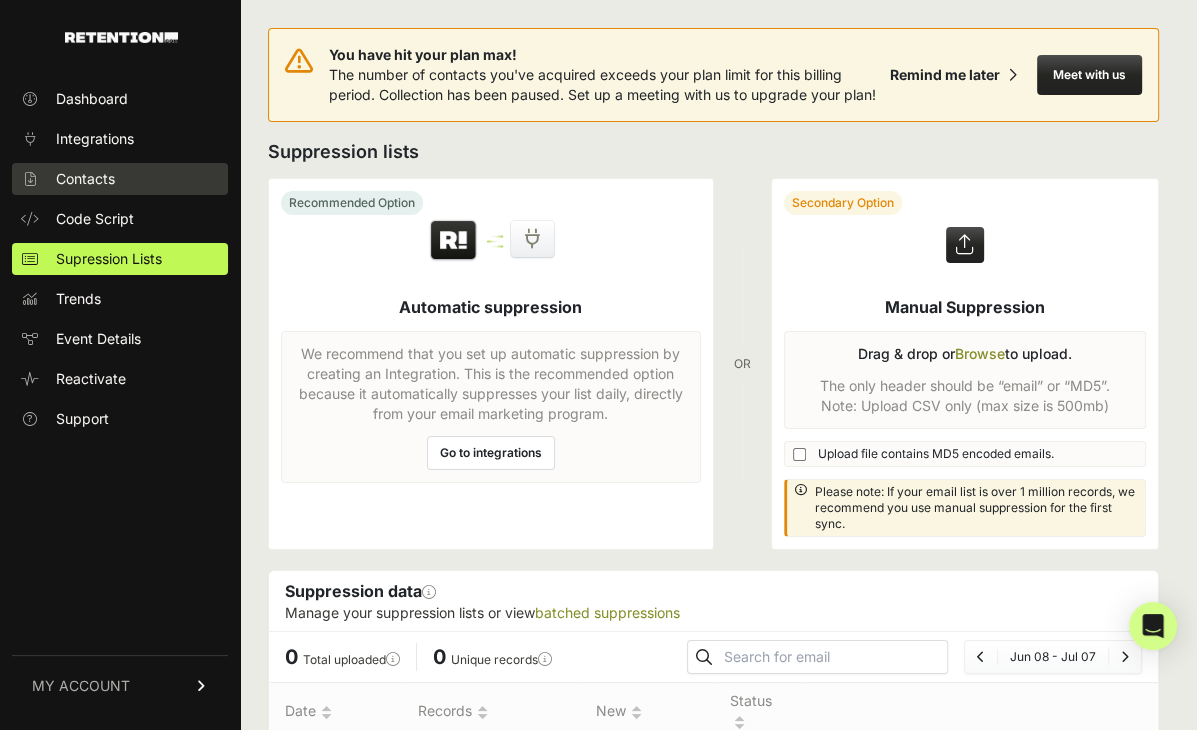 click on "Contacts" at bounding box center [120, 179] 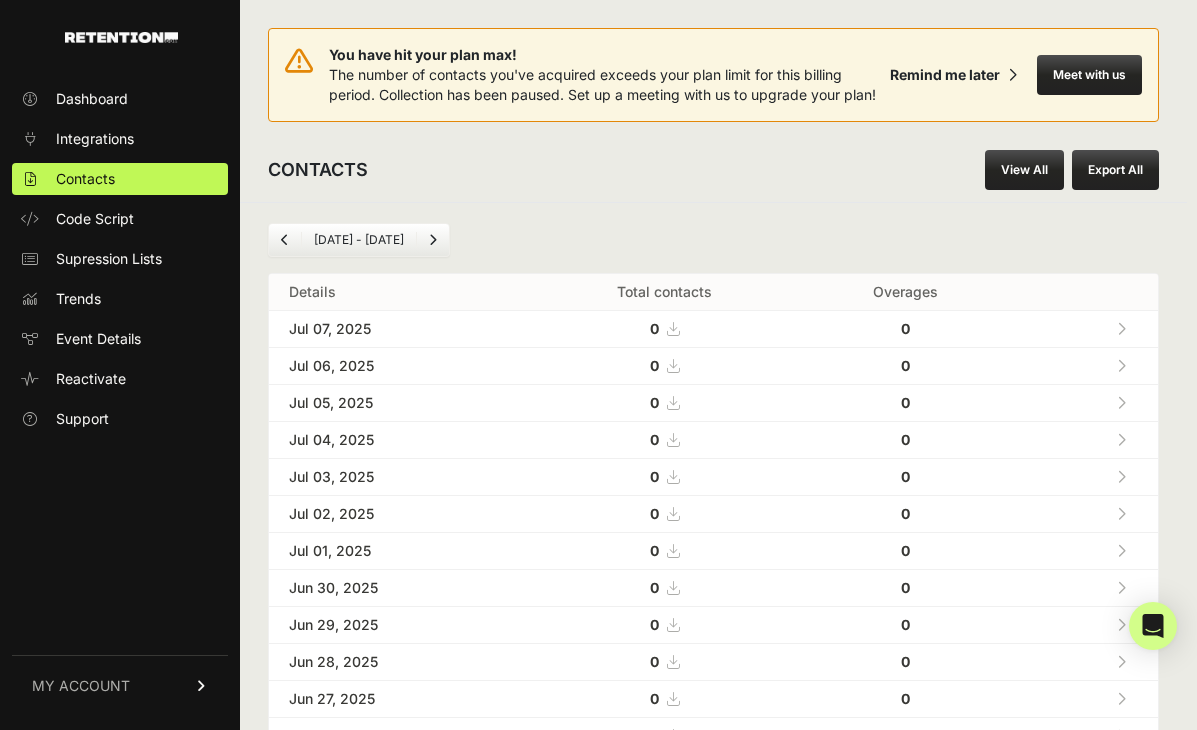 scroll, scrollTop: 0, scrollLeft: 0, axis: both 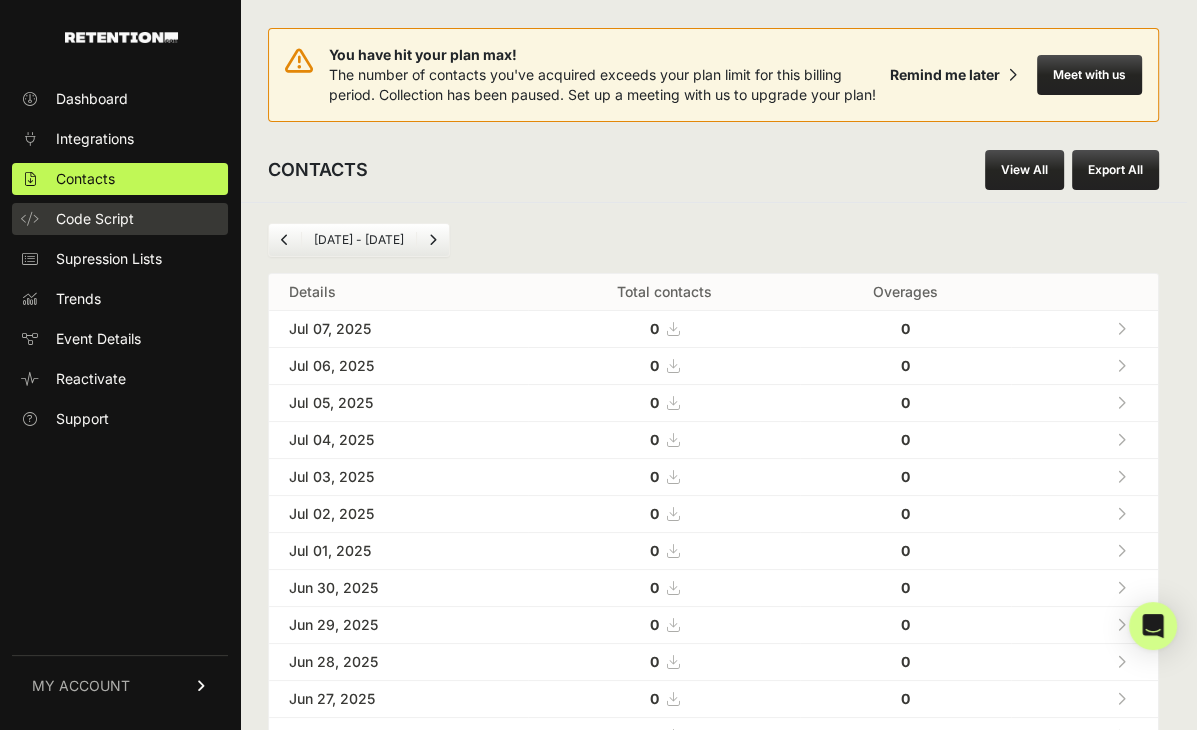 click on "Code Script" at bounding box center (95, 219) 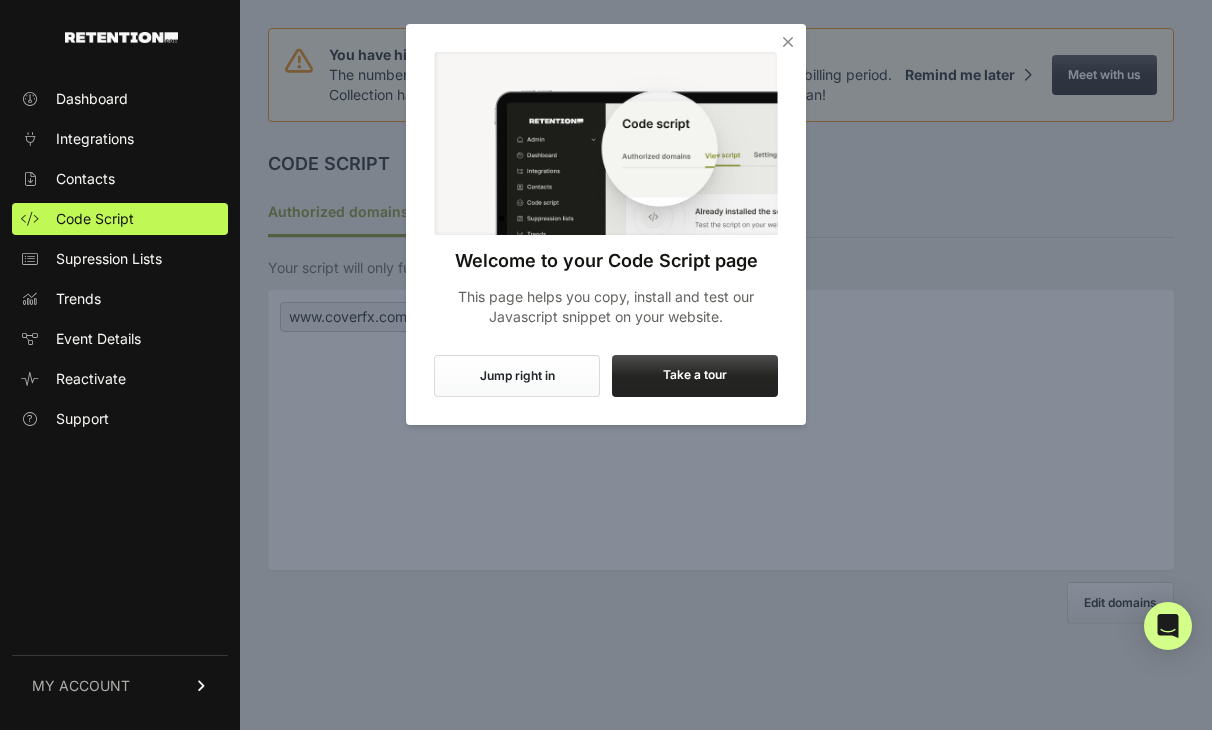 scroll, scrollTop: 0, scrollLeft: 0, axis: both 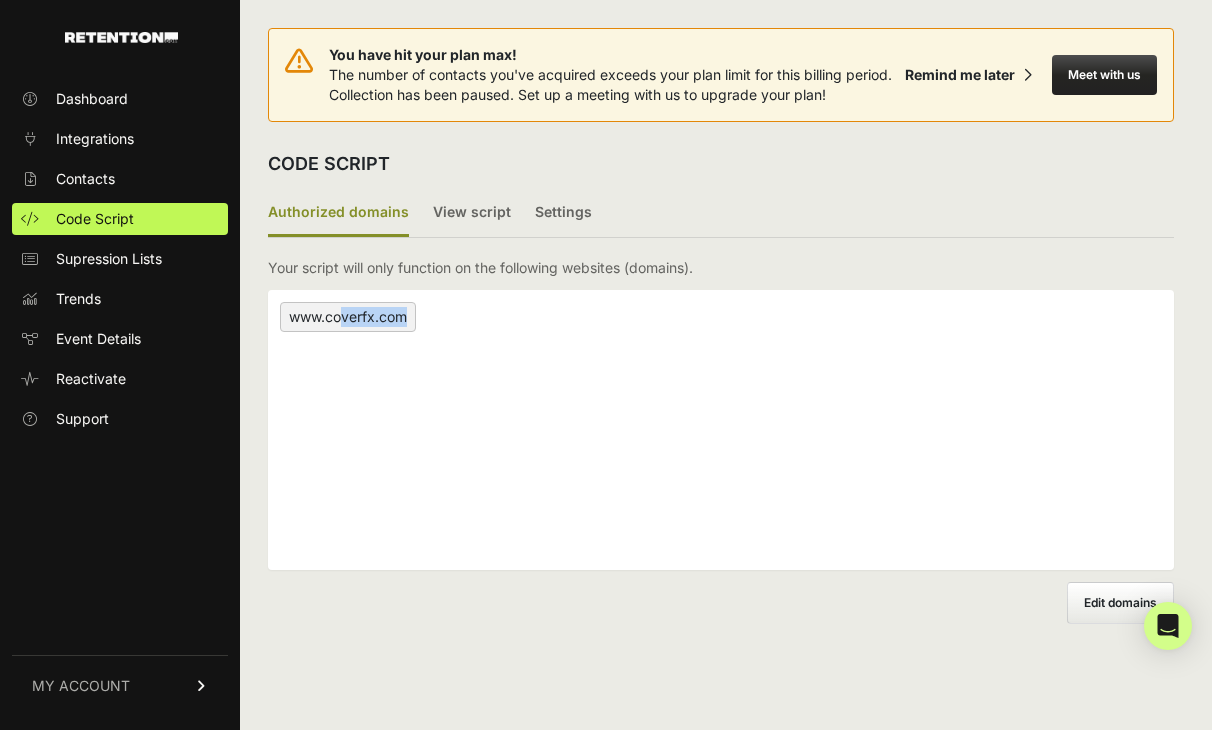 drag, startPoint x: 345, startPoint y: 312, endPoint x: 451, endPoint y: 301, distance: 106.56923 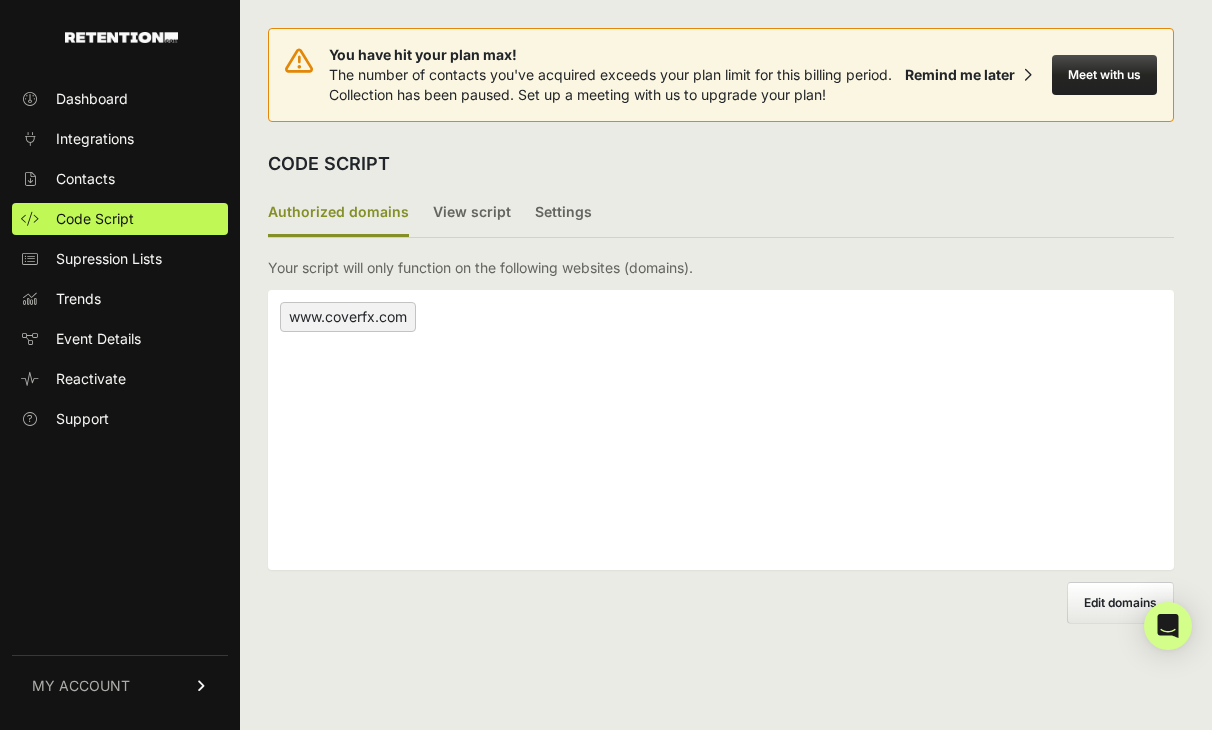 click on "www.coverfx.com" at bounding box center (721, 430) 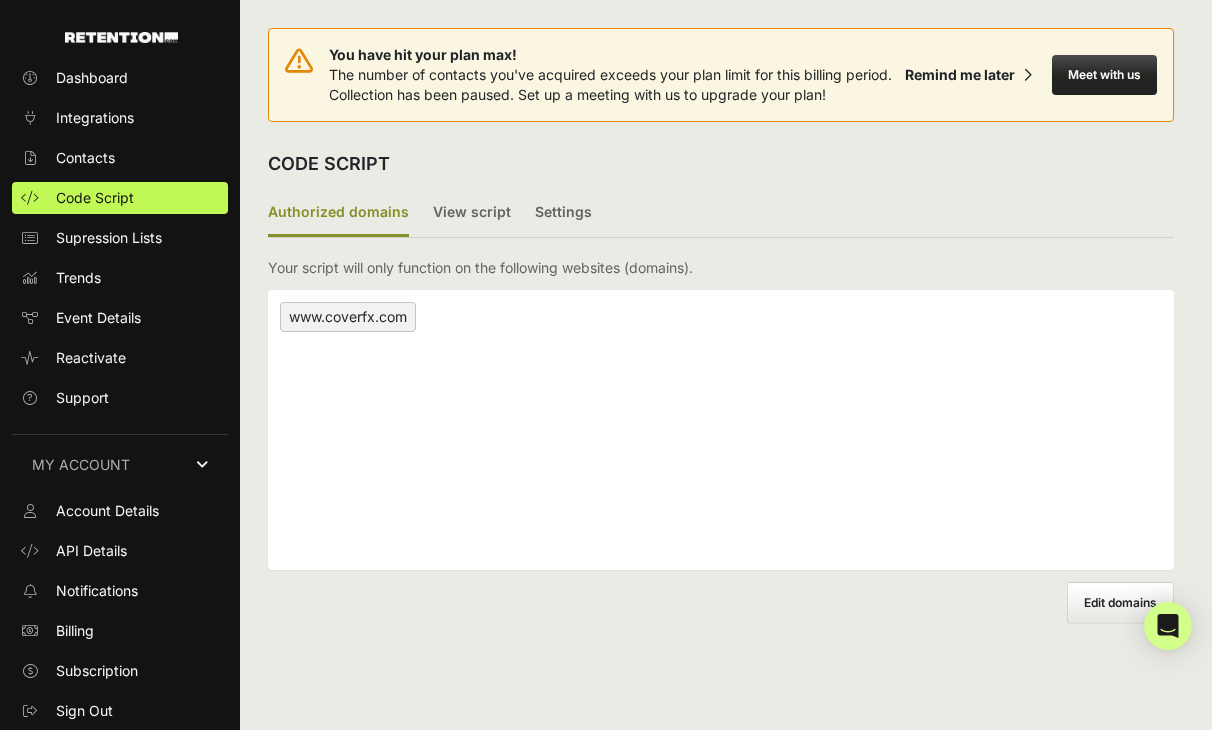 scroll, scrollTop: 20, scrollLeft: 0, axis: vertical 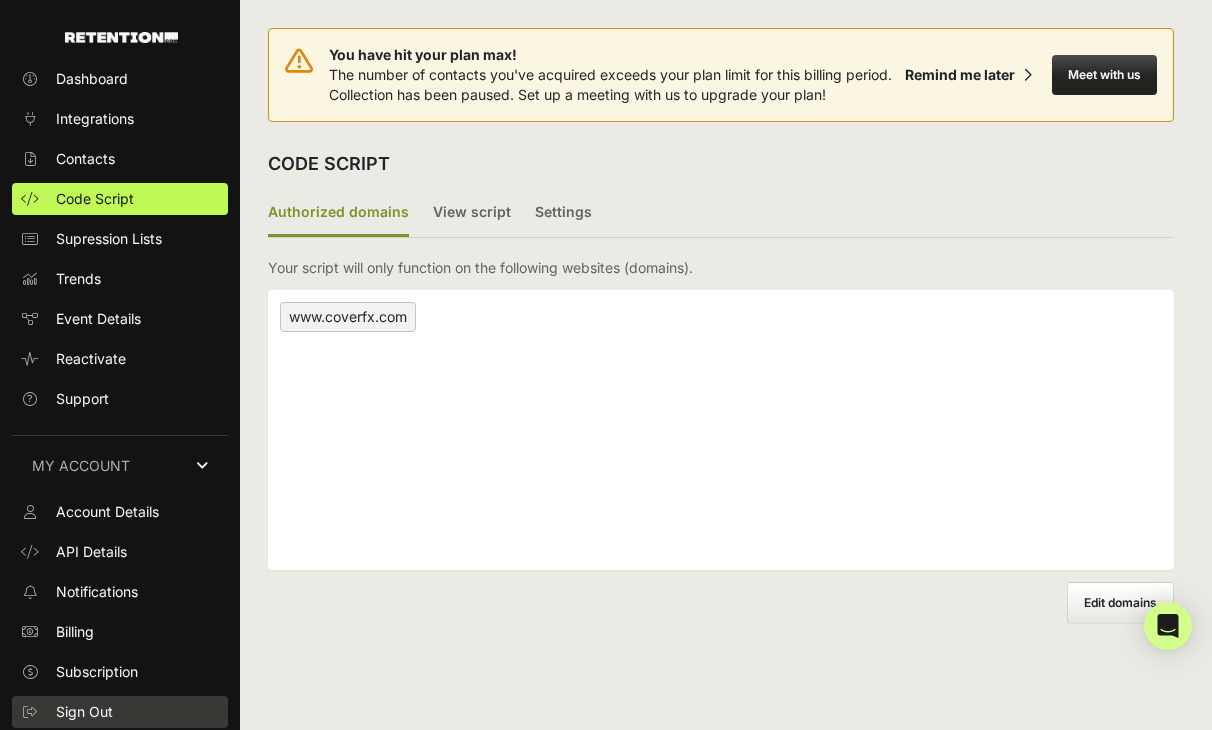 click on "Sign Out" at bounding box center (84, 712) 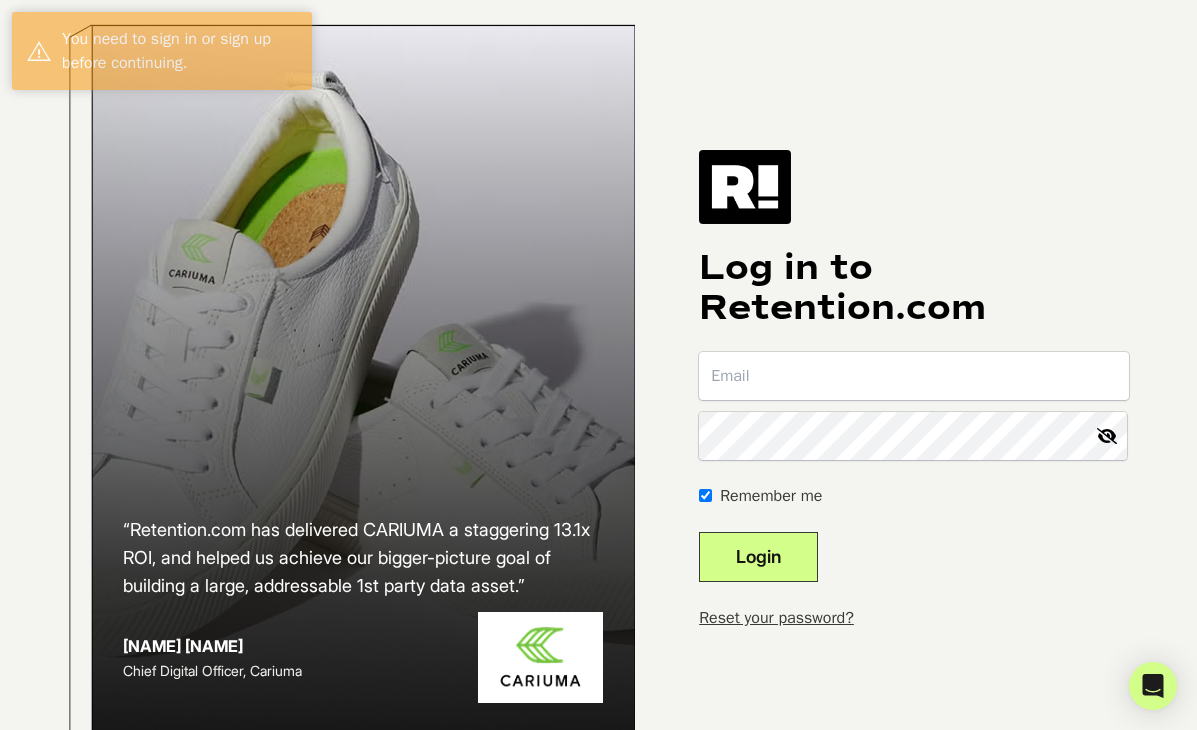 scroll, scrollTop: 0, scrollLeft: 0, axis: both 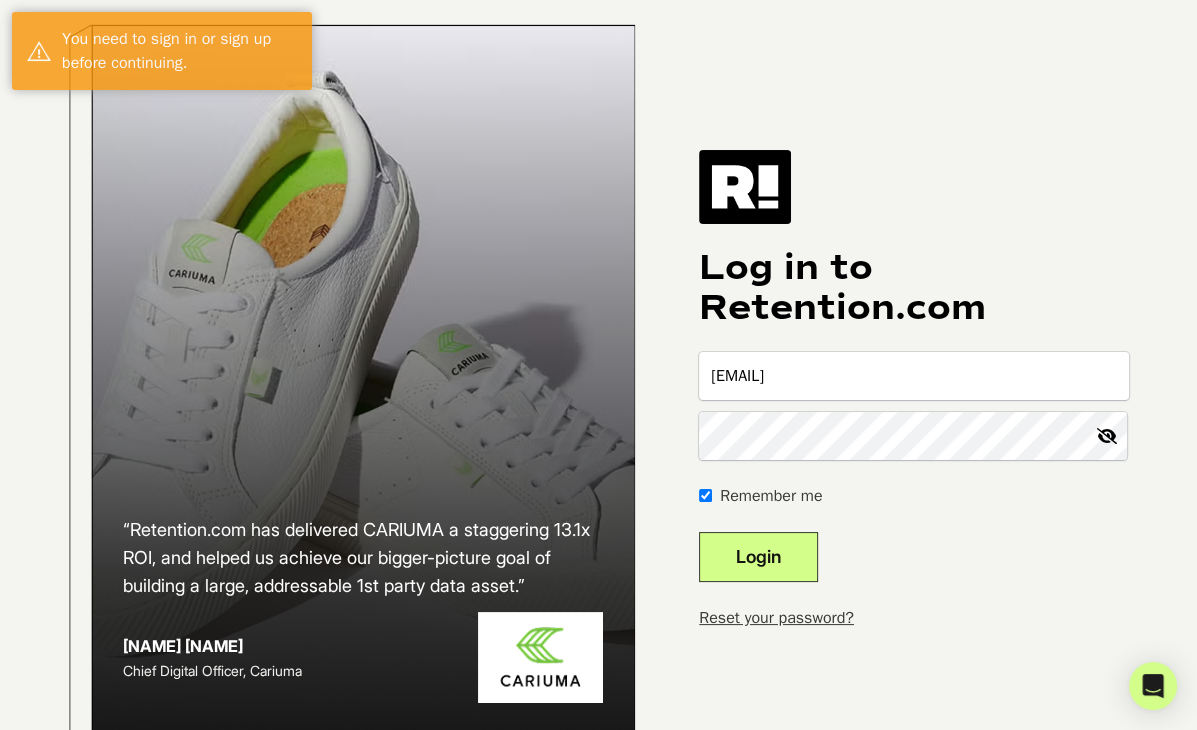 drag, startPoint x: 962, startPoint y: 372, endPoint x: 572, endPoint y: 373, distance: 390.00128 